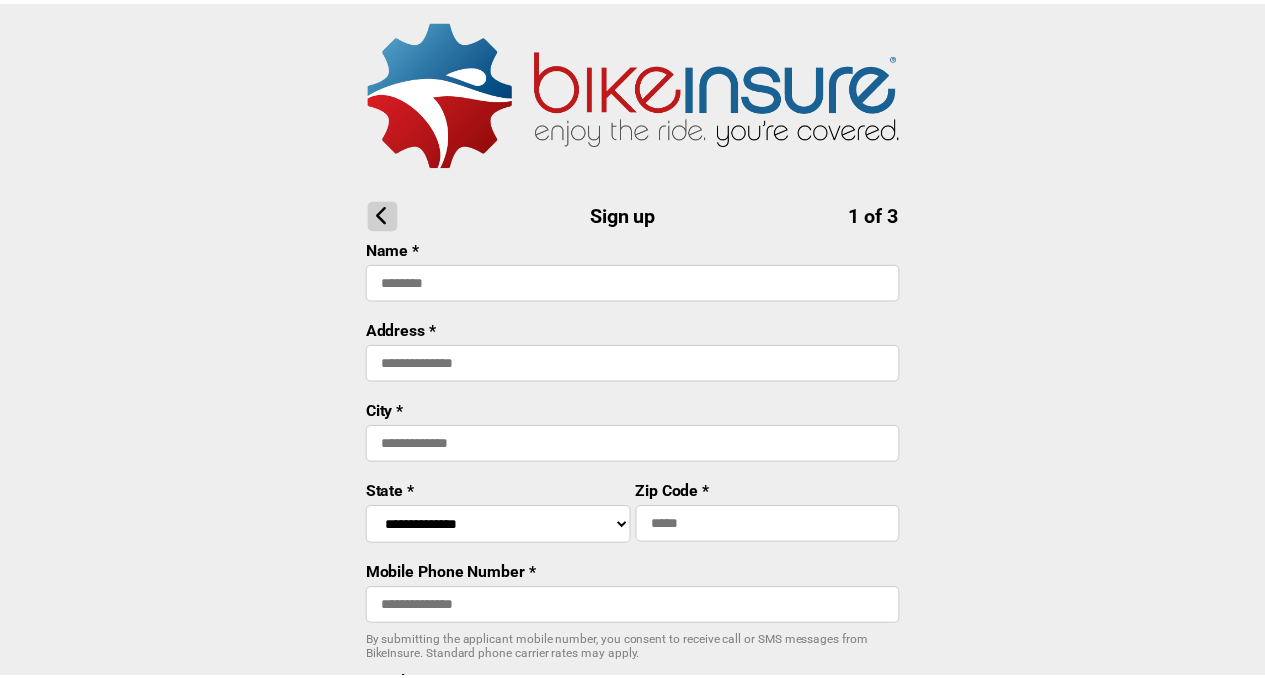 scroll, scrollTop: 0, scrollLeft: 0, axis: both 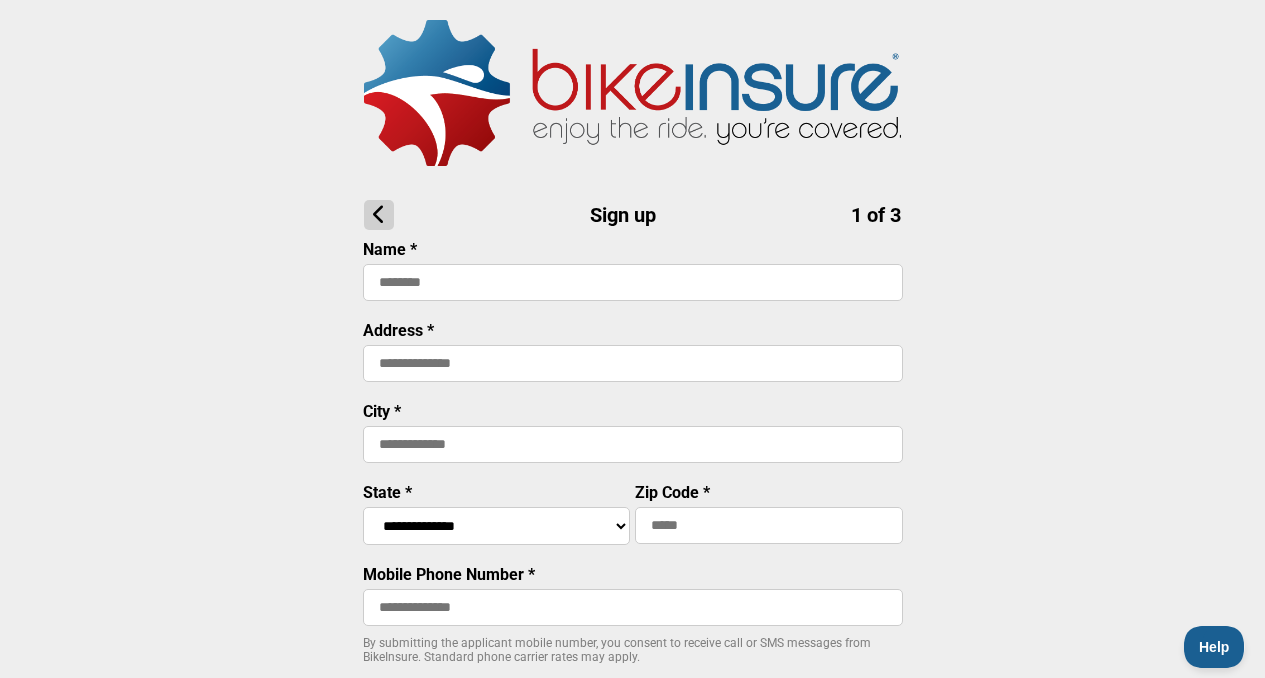 click at bounding box center (633, 282) 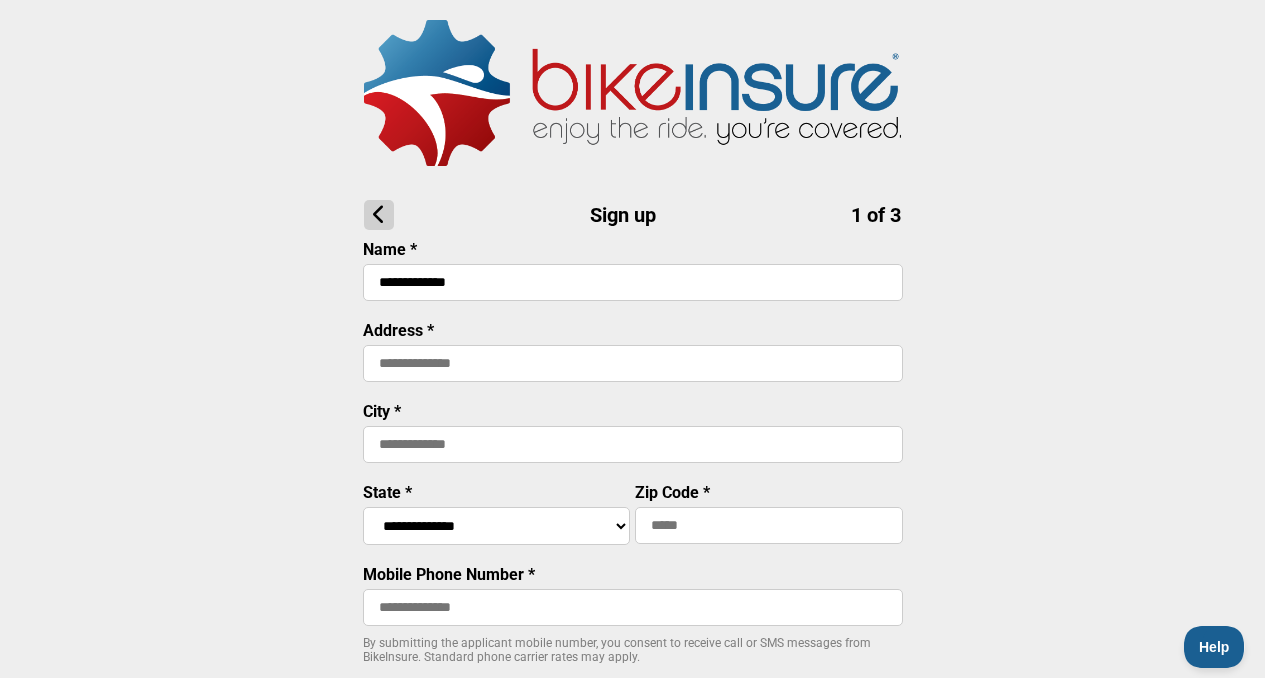 type on "**********" 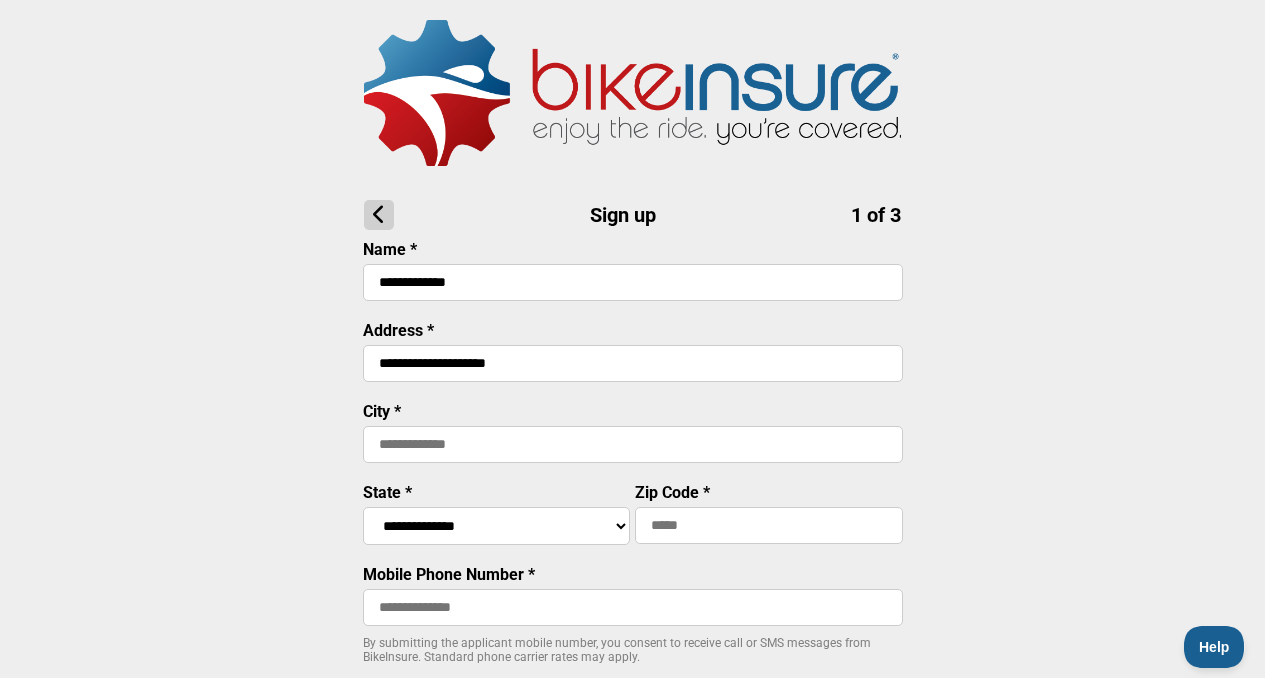 type on "*******" 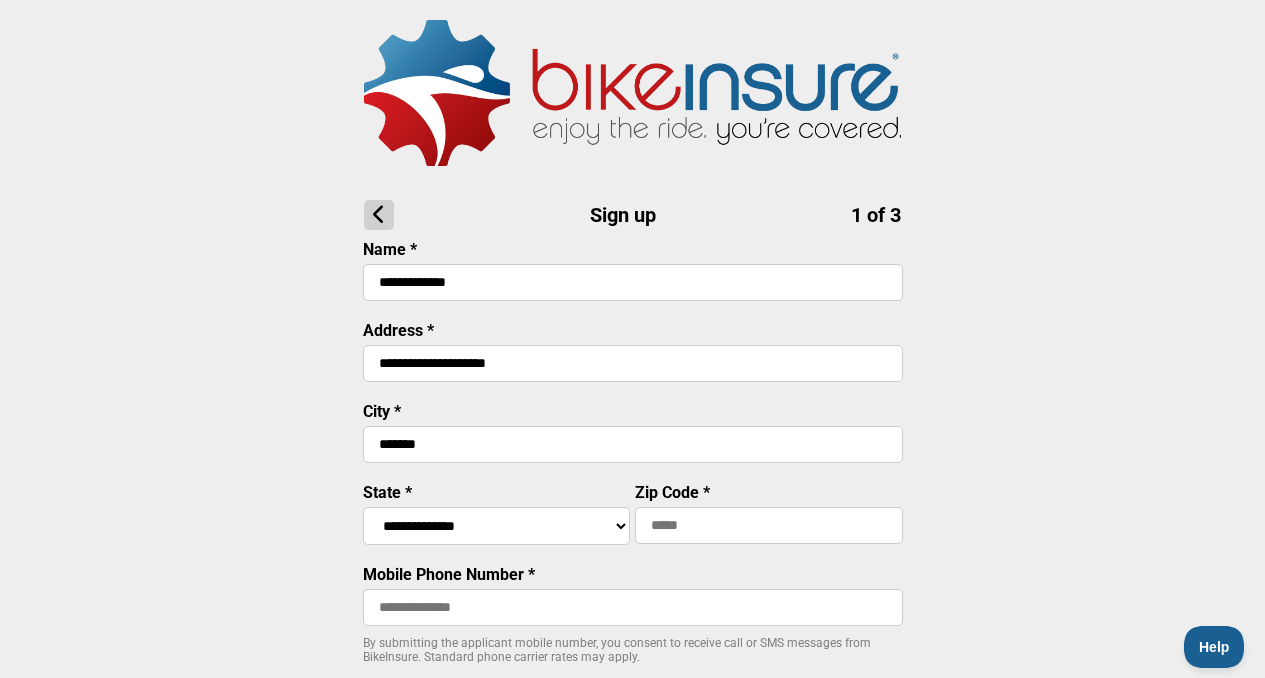 select on "****" 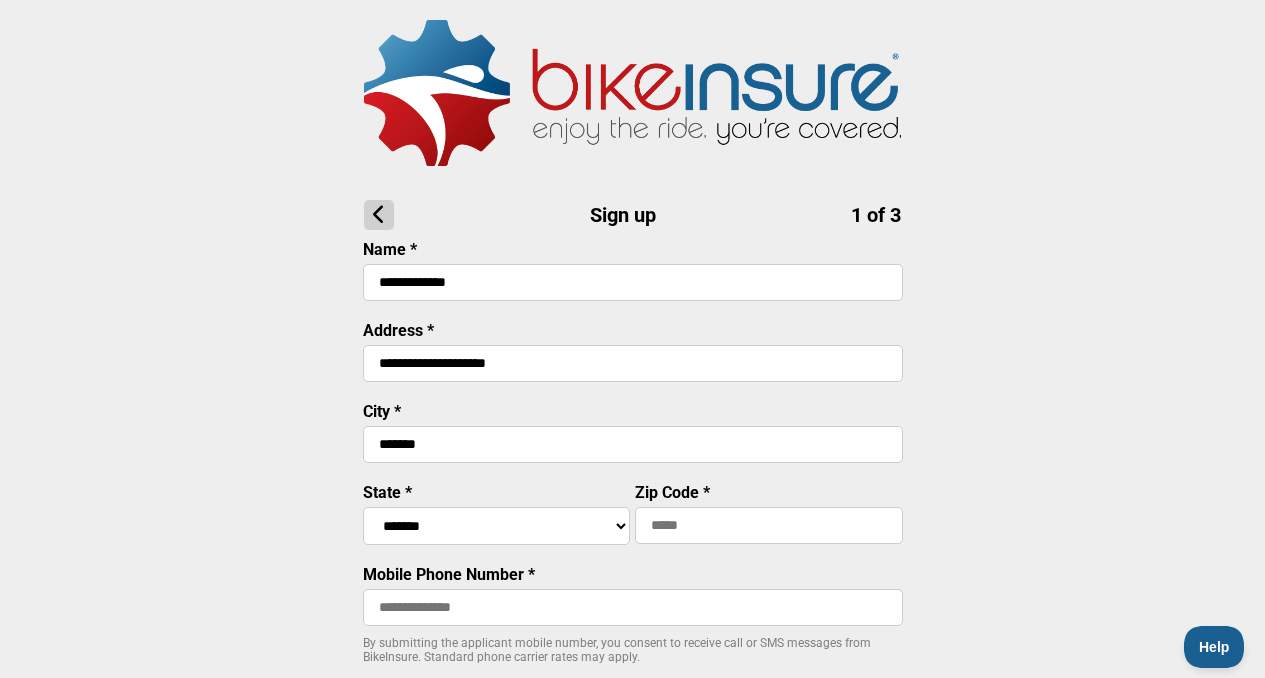 type on "*****" 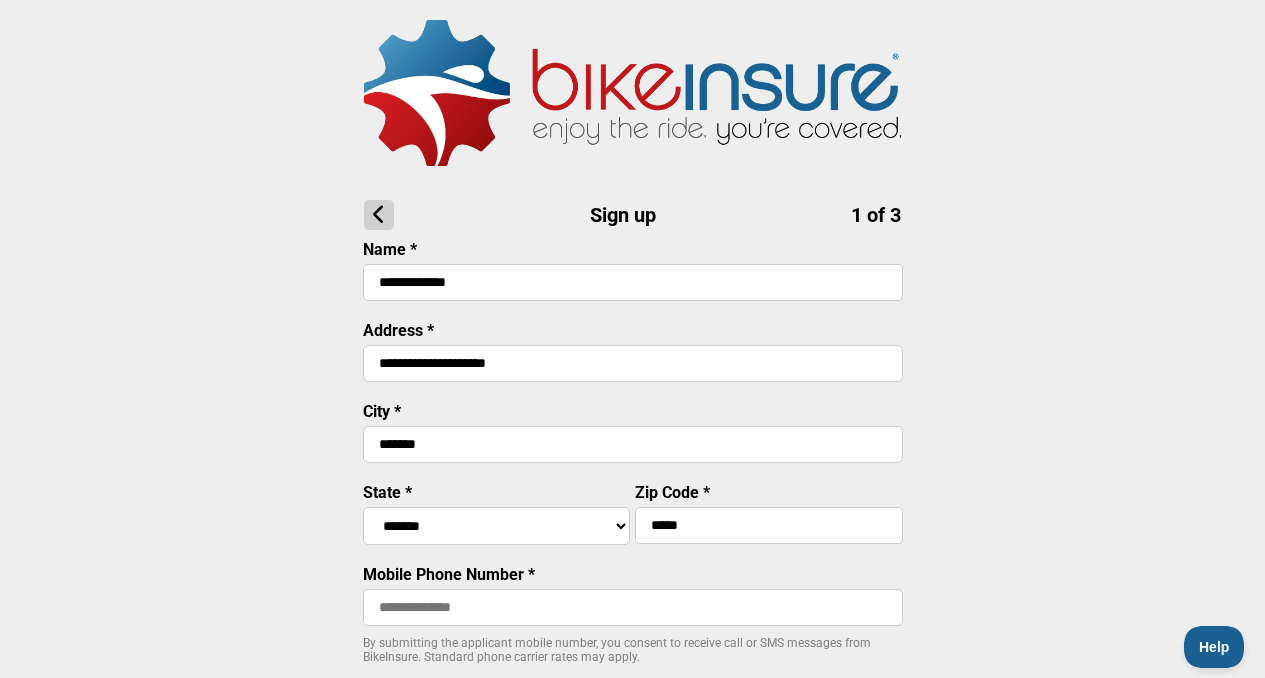 type on "**********" 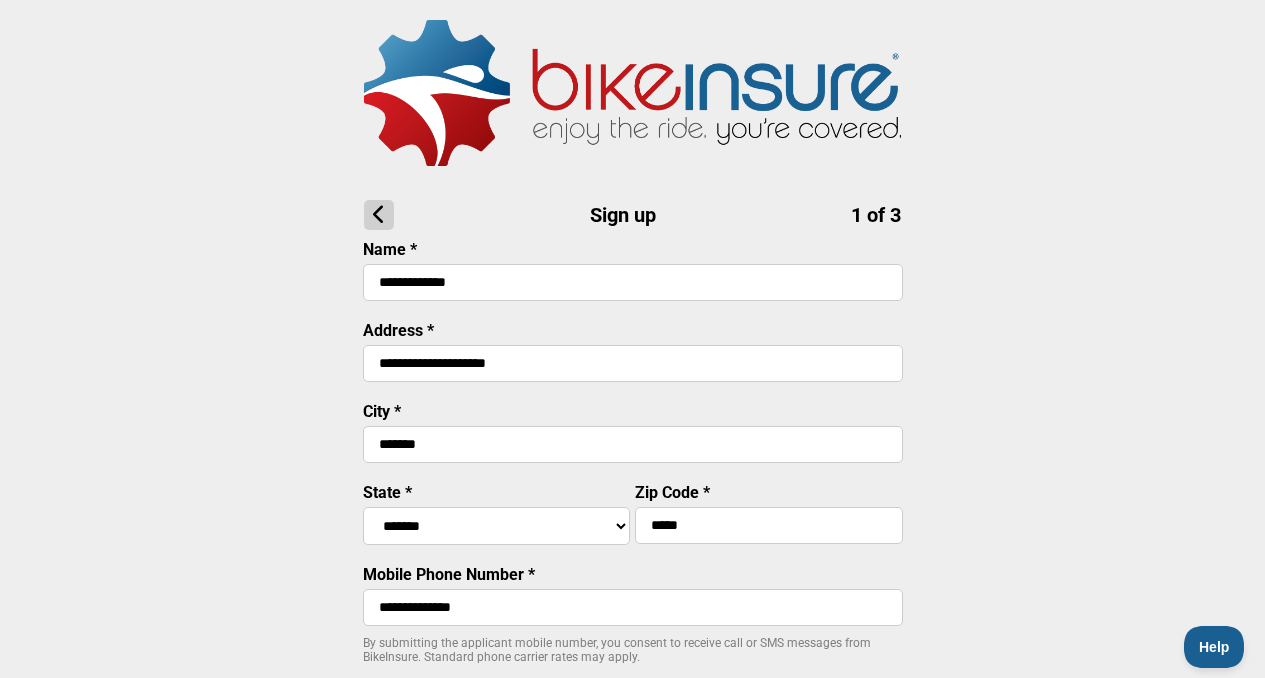 type on "**********" 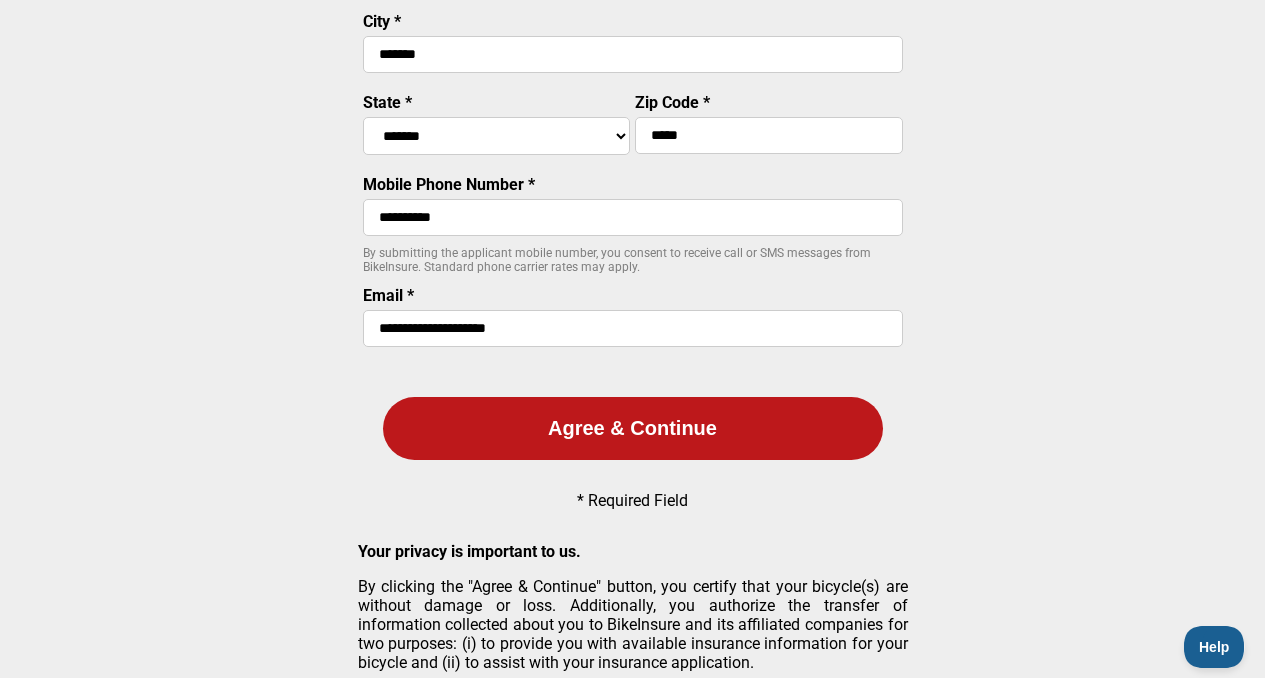 scroll, scrollTop: 531, scrollLeft: 0, axis: vertical 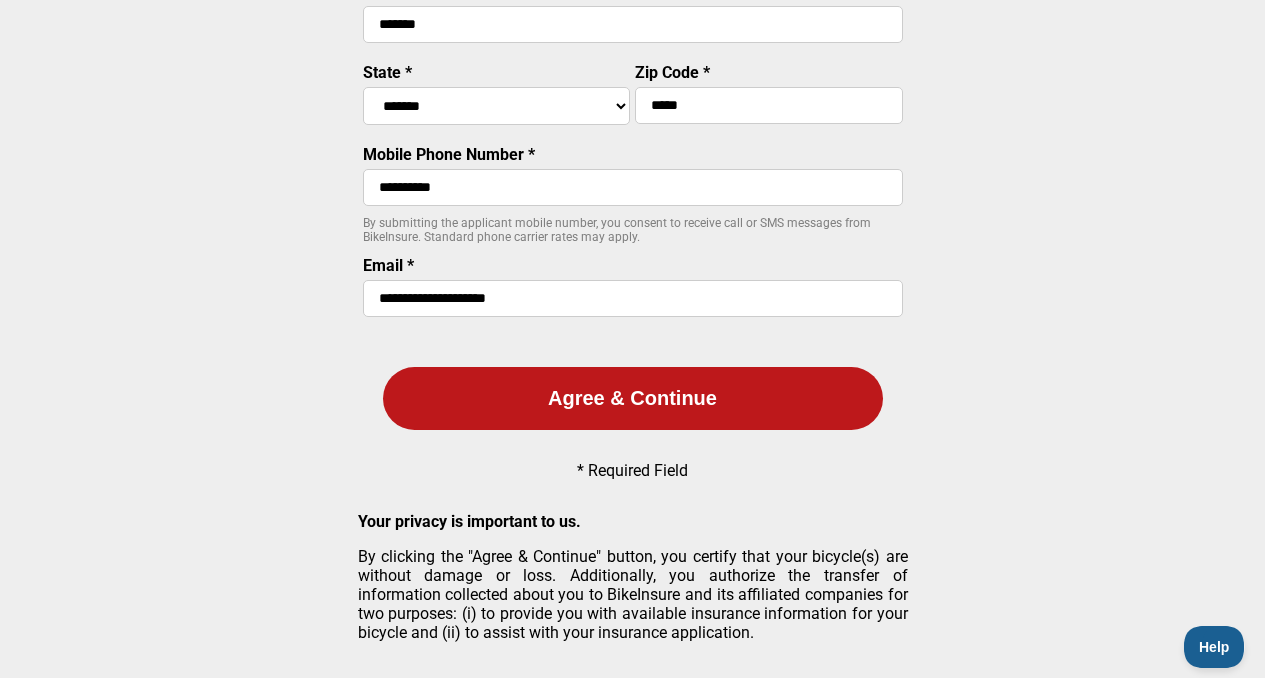 click on "Agree & Continue" at bounding box center (633, 398) 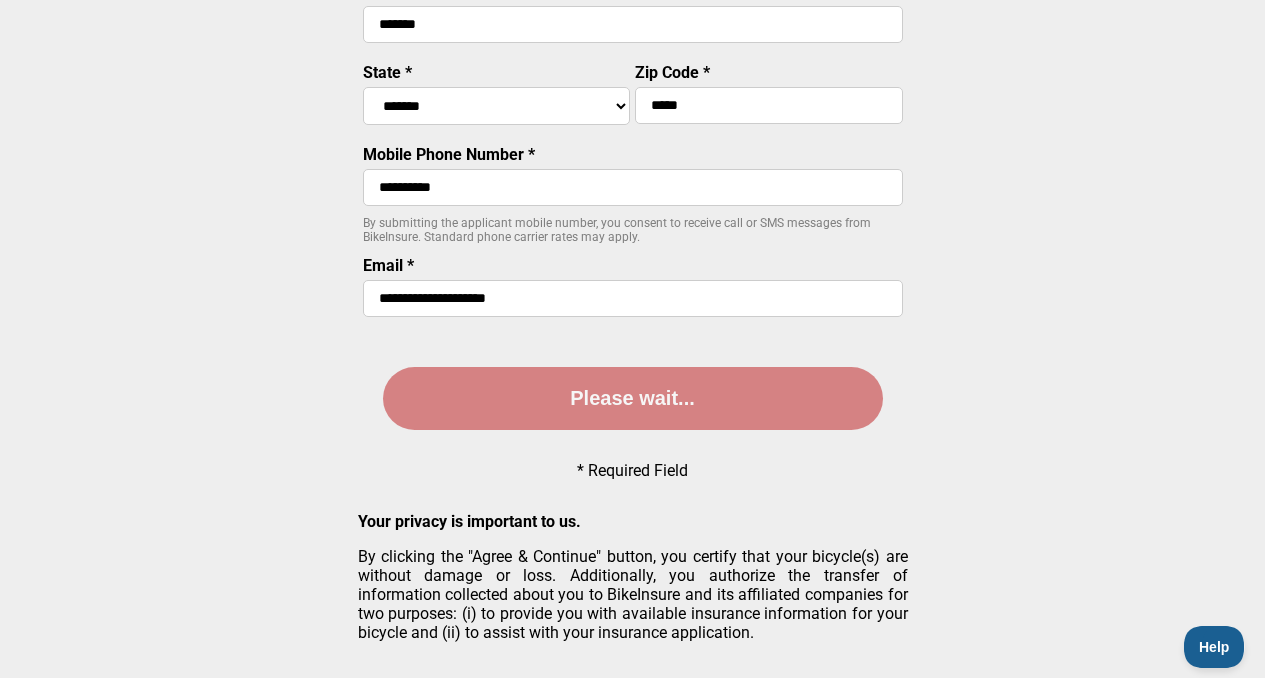 scroll, scrollTop: 0, scrollLeft: 0, axis: both 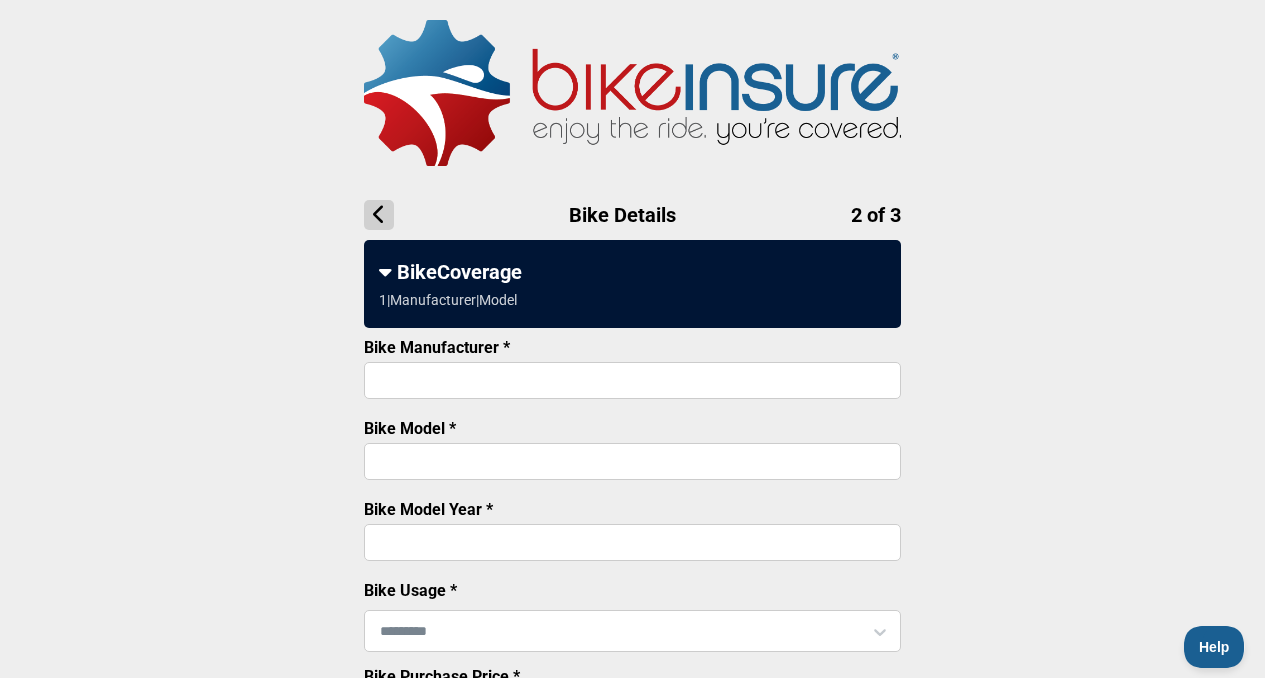 click on "Bike Manufacturer   *" at bounding box center (632, 380) 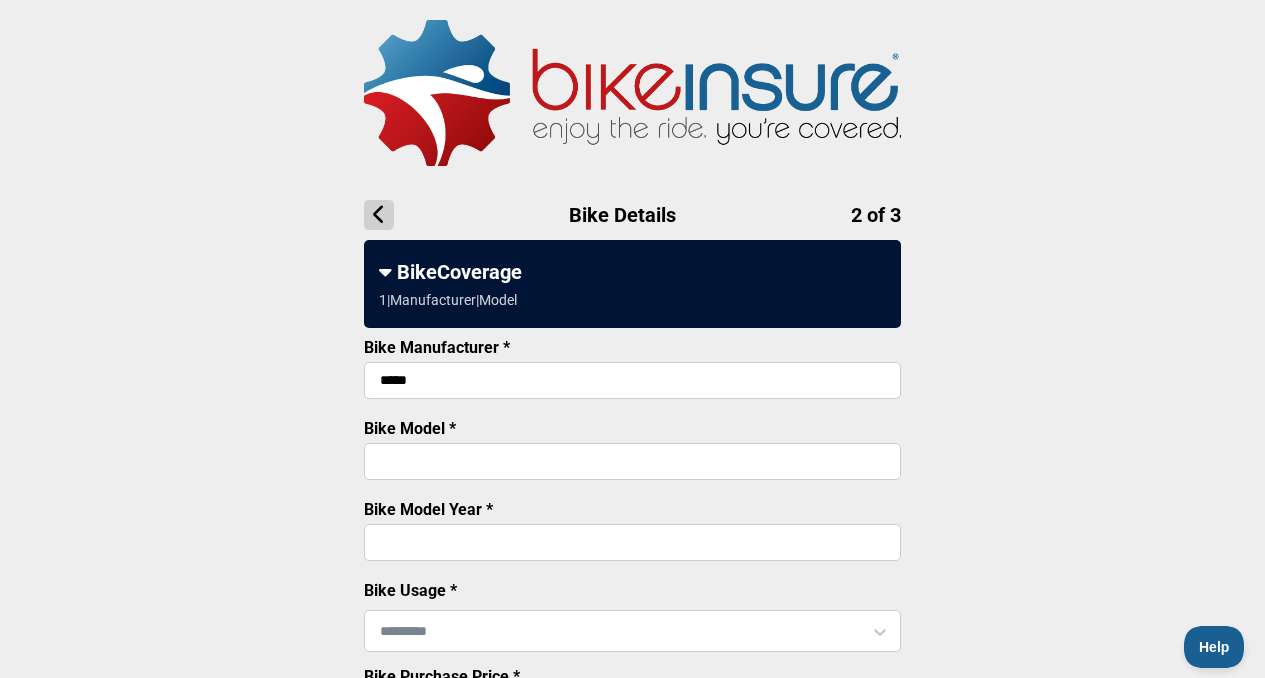 type on "*****" 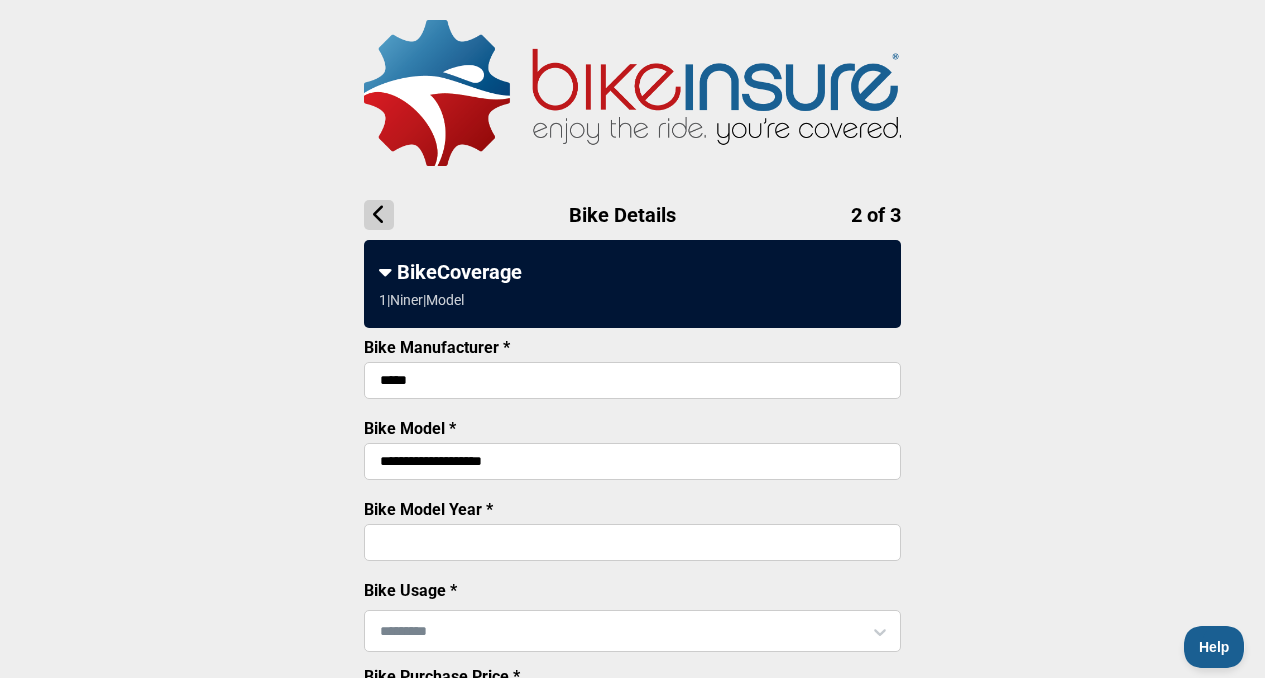 type on "**********" 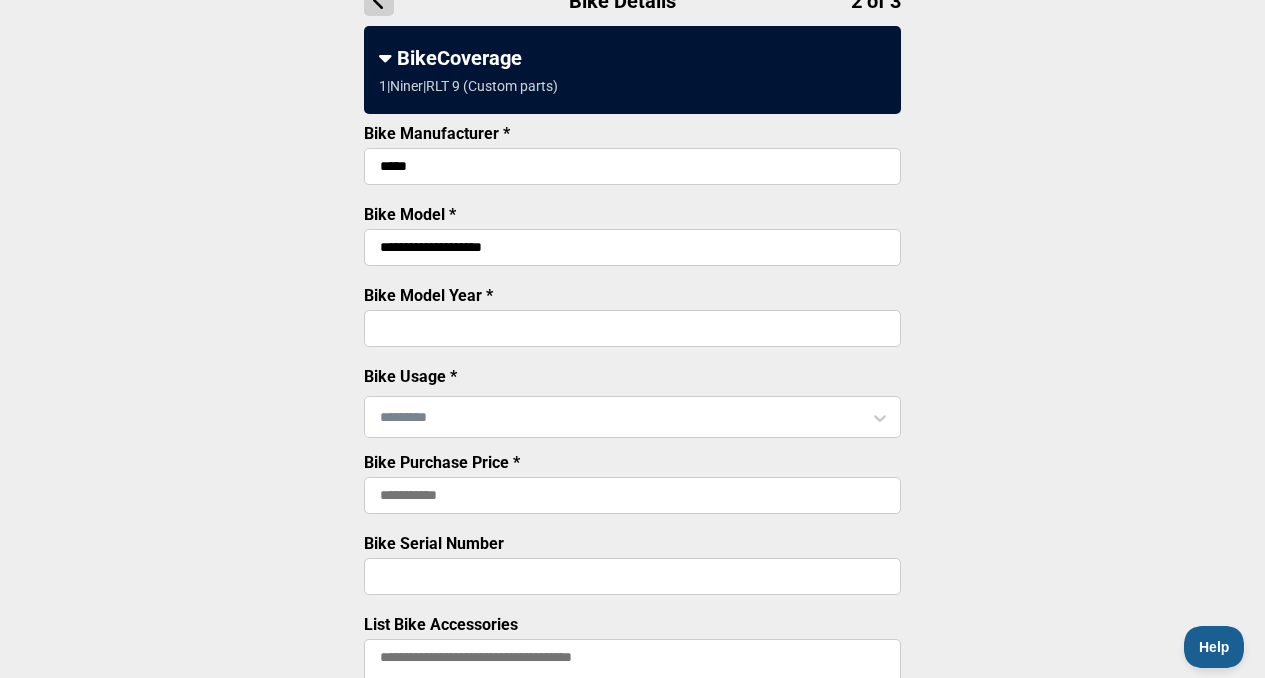 scroll, scrollTop: 318, scrollLeft: 0, axis: vertical 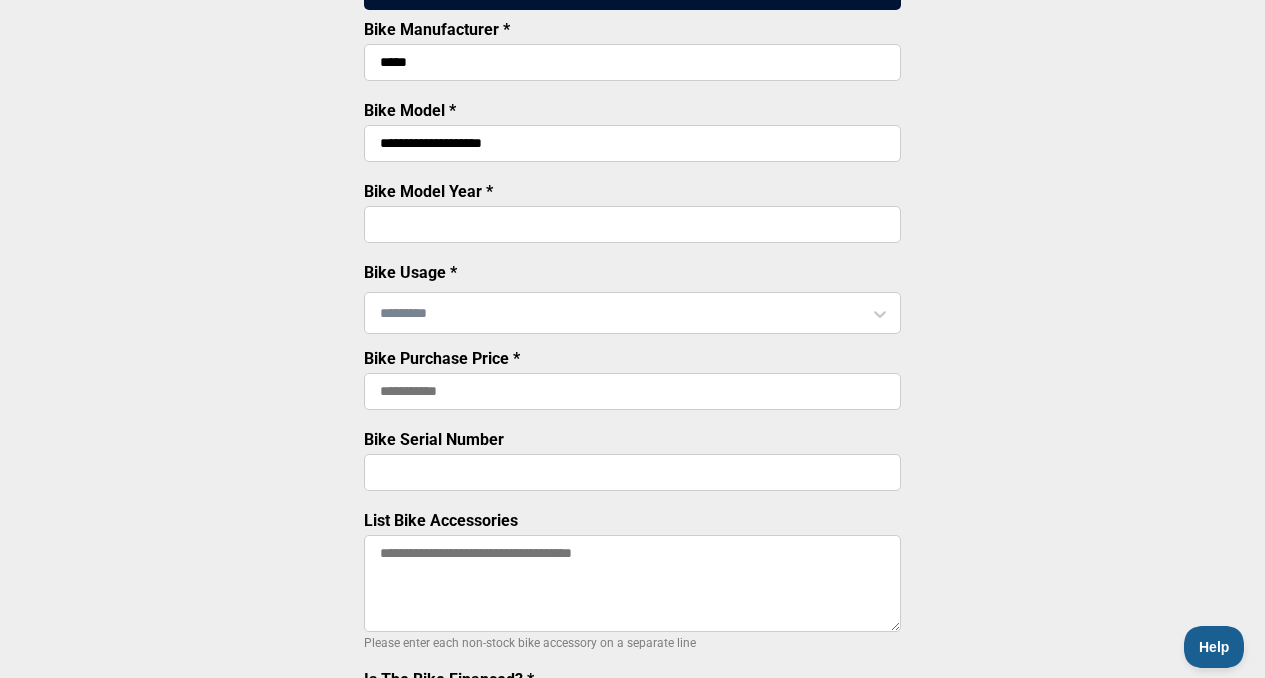 type on "****" 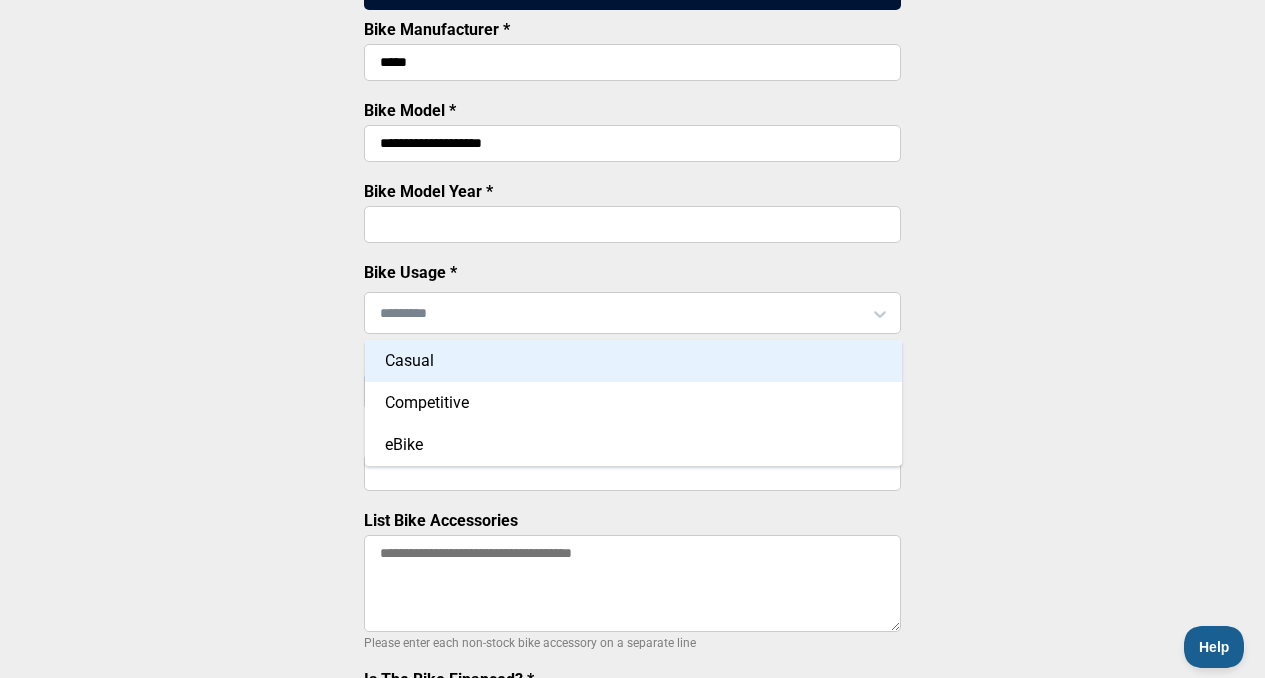 click on "Casual" at bounding box center (633, 361) 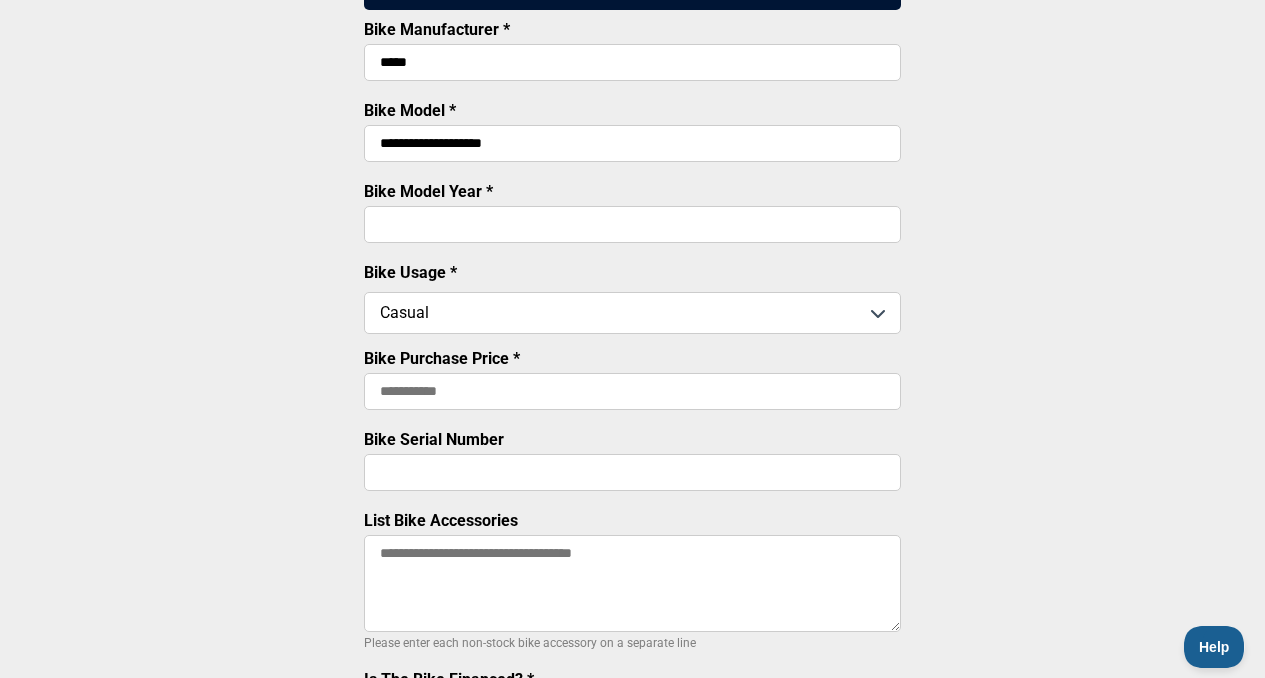 click on "Bike Purchase Price   *" at bounding box center [632, 391] 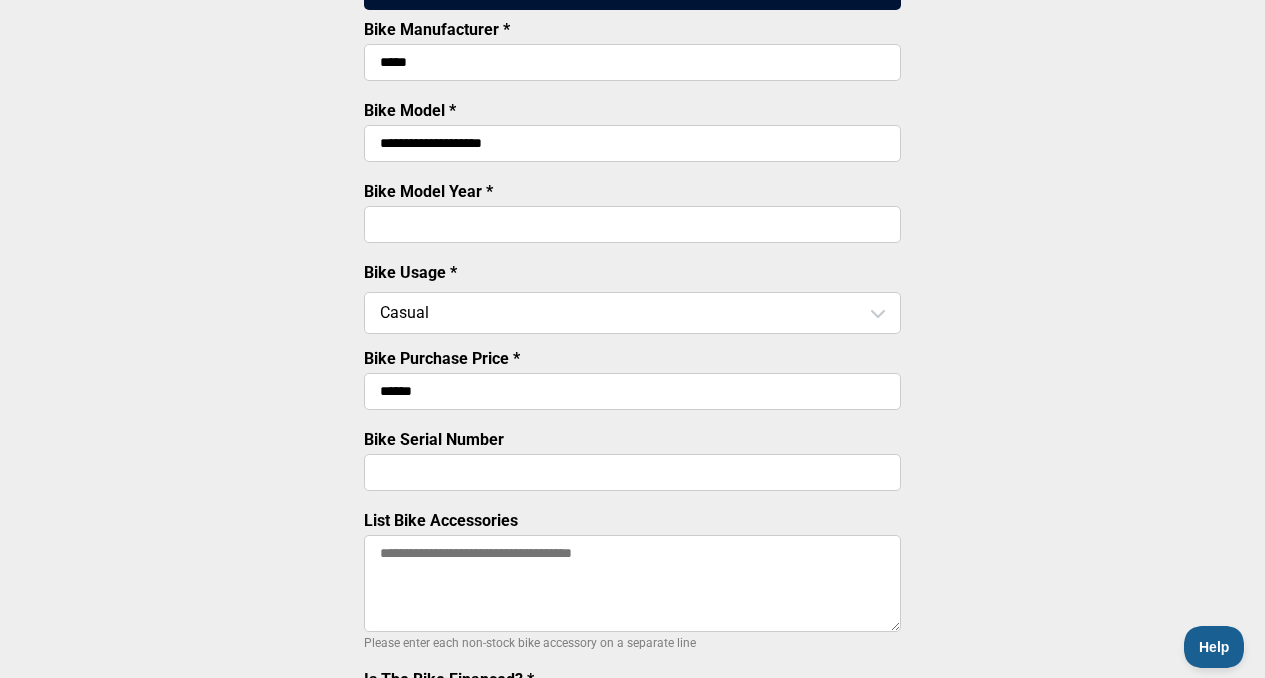 click on "Bike Serial Number" at bounding box center (632, 472) 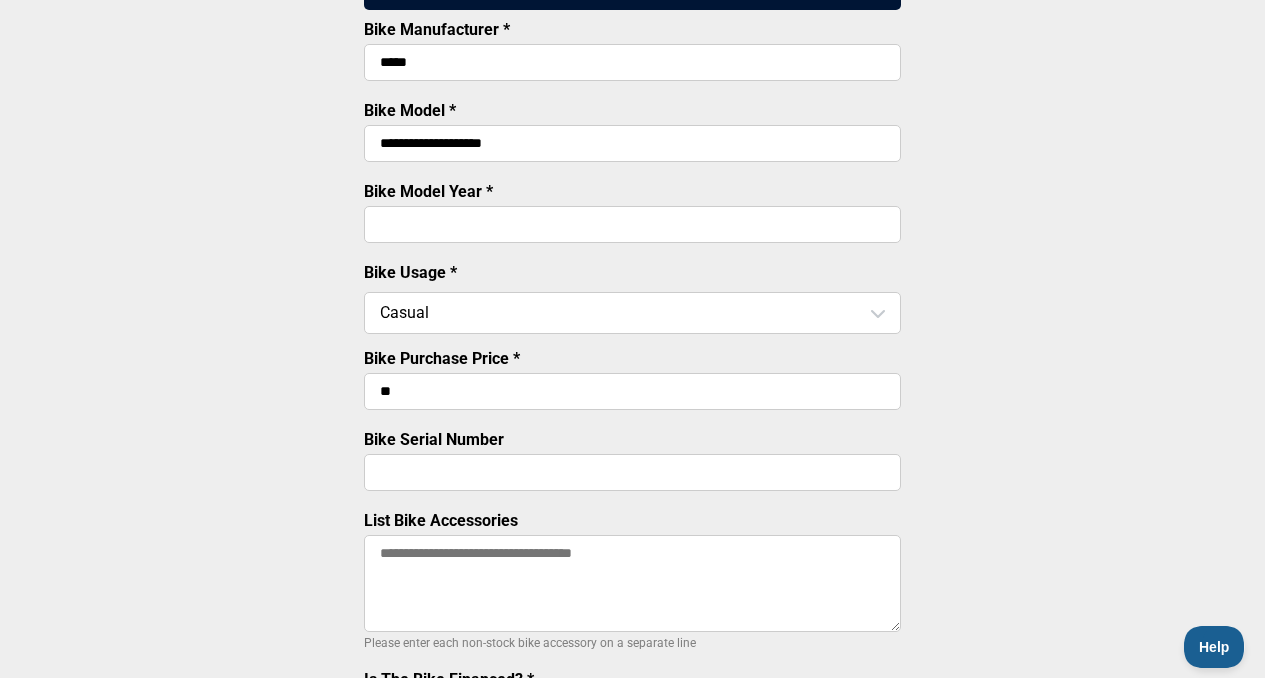 type on "*" 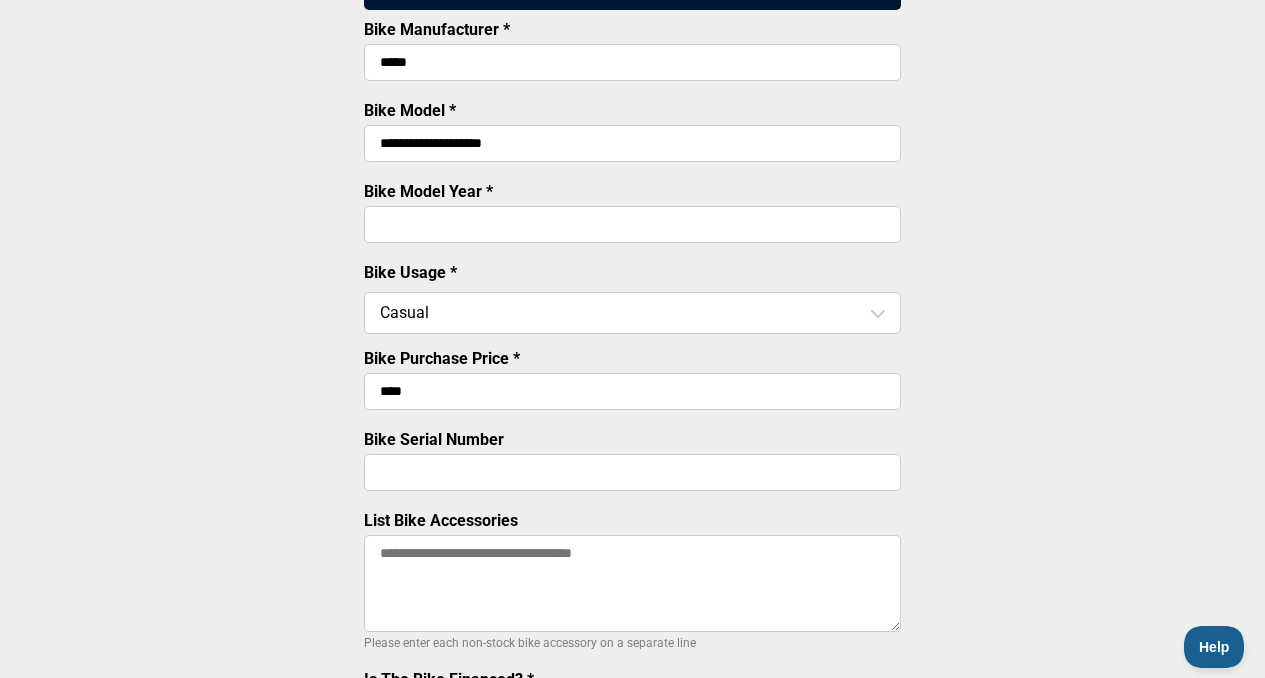 type on "******" 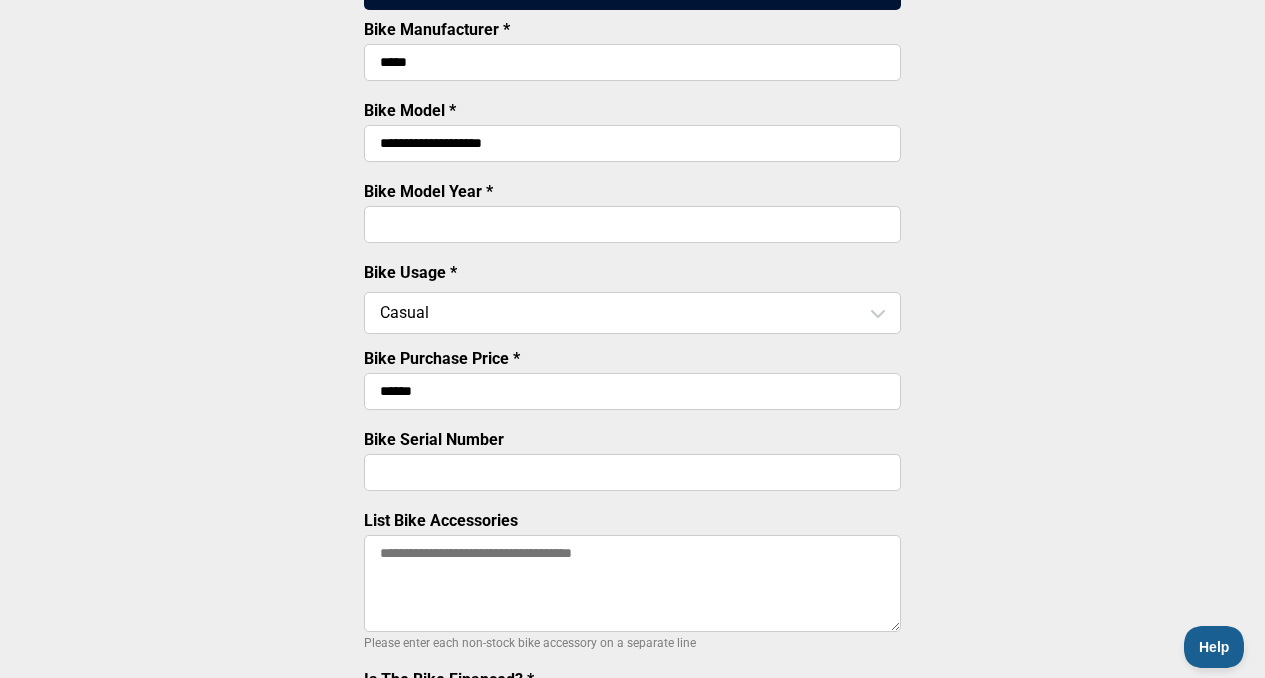 click on "Bike Serial Number" at bounding box center [632, 472] 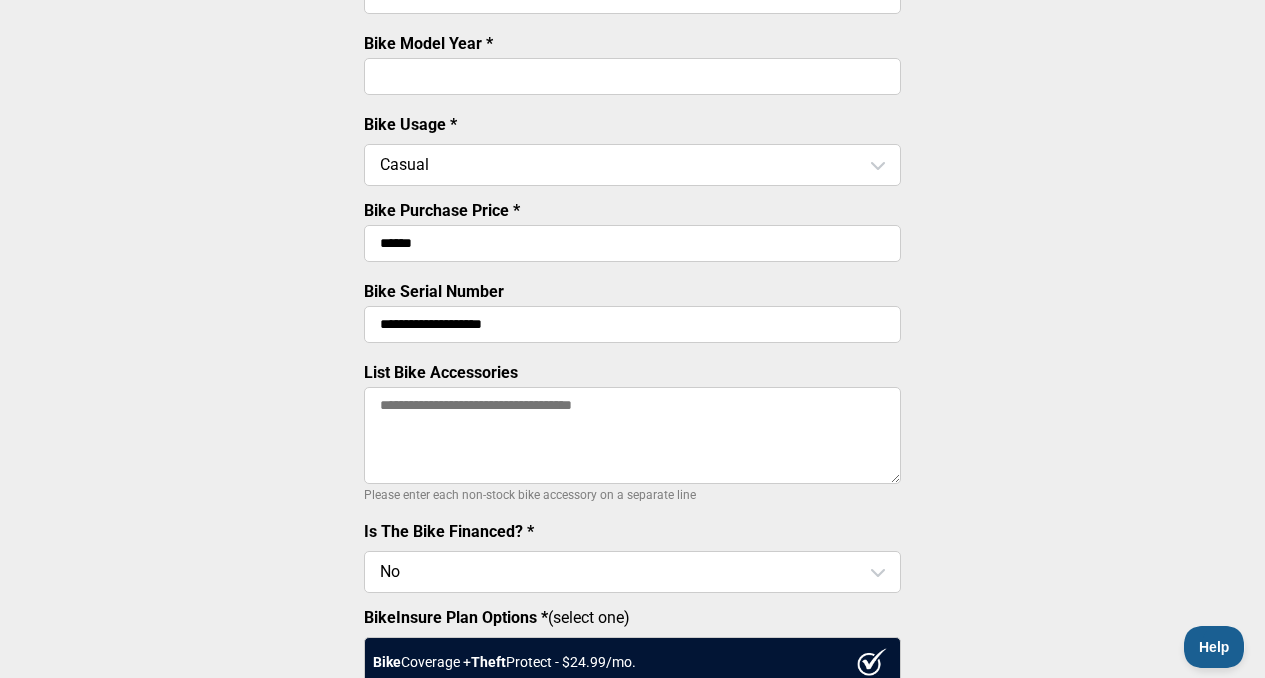 scroll, scrollTop: 572, scrollLeft: 0, axis: vertical 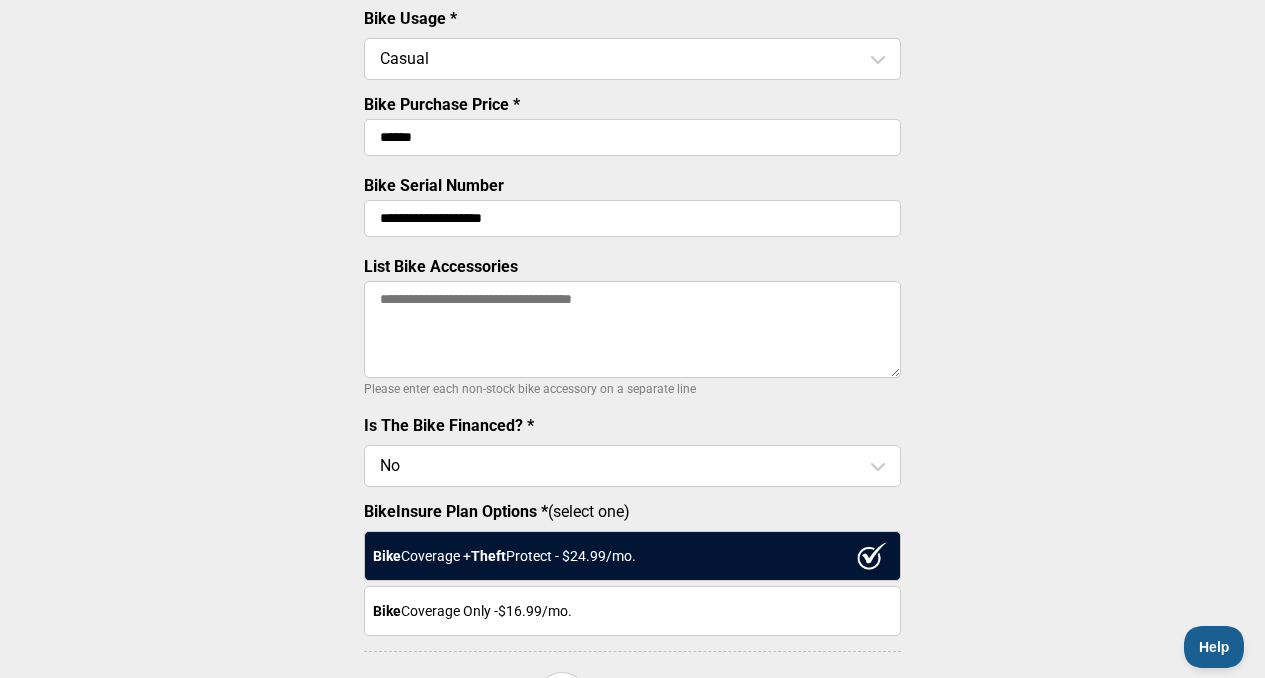 type on "**********" 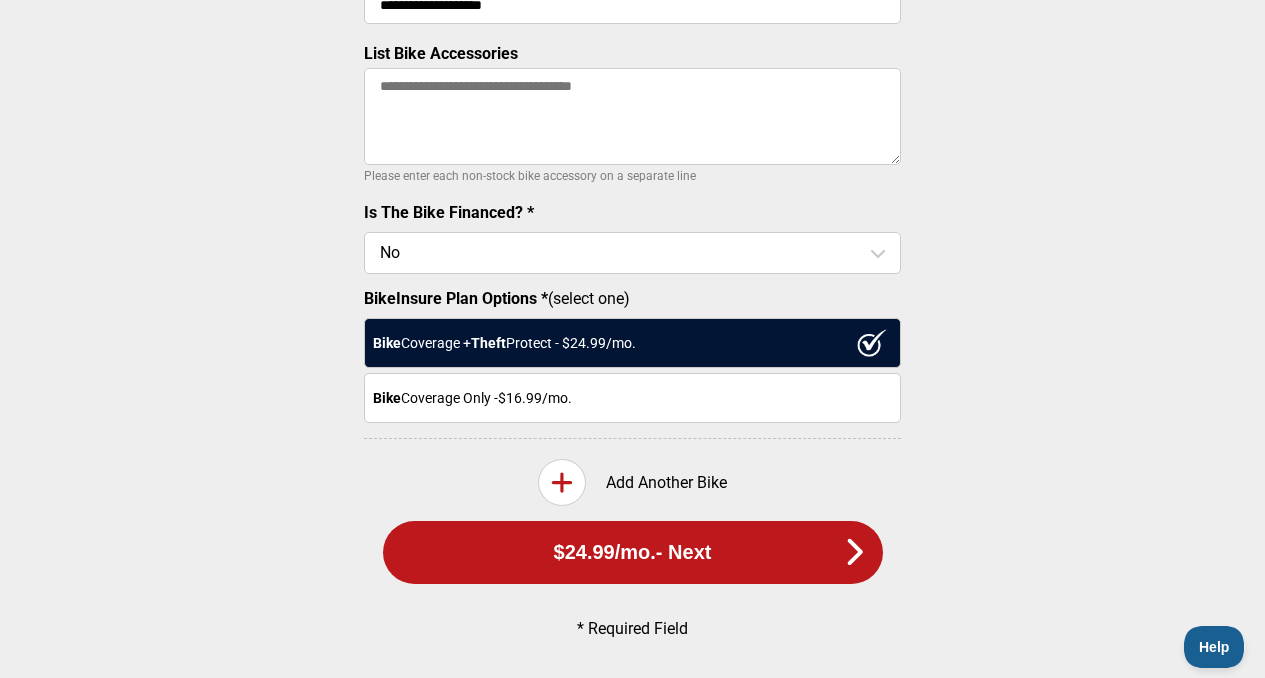scroll, scrollTop: 846, scrollLeft: 0, axis: vertical 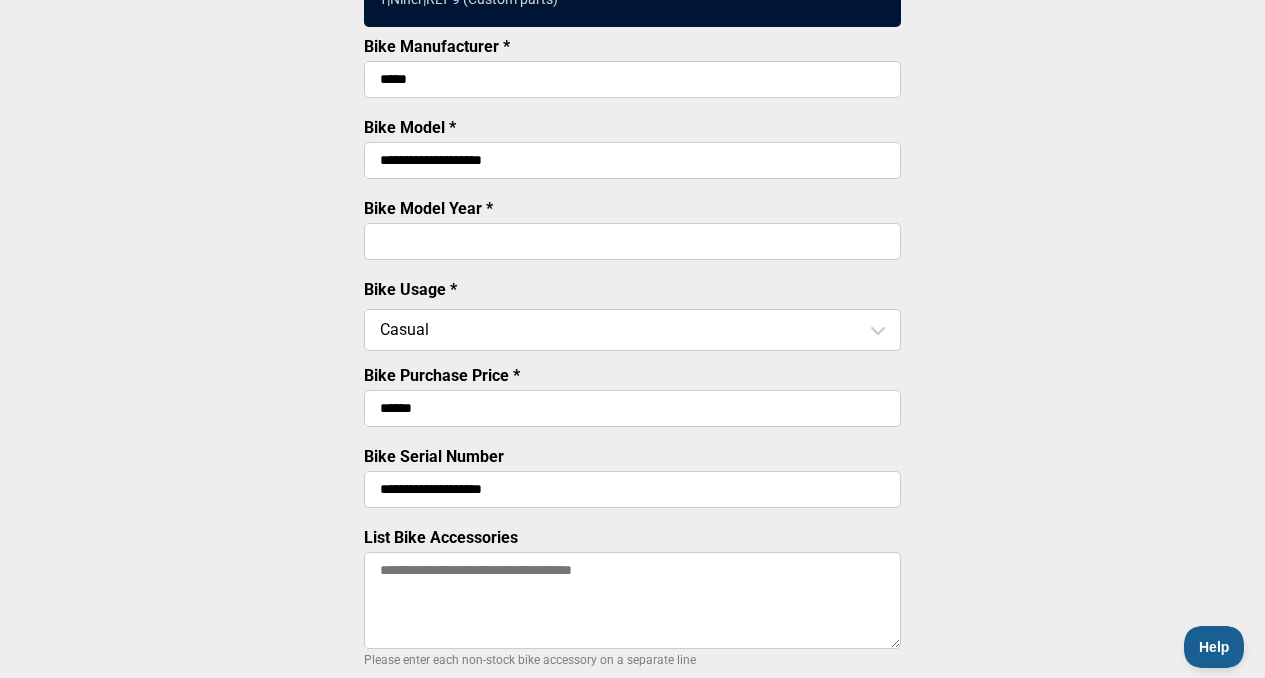 click on "**********" at bounding box center (632, 160) 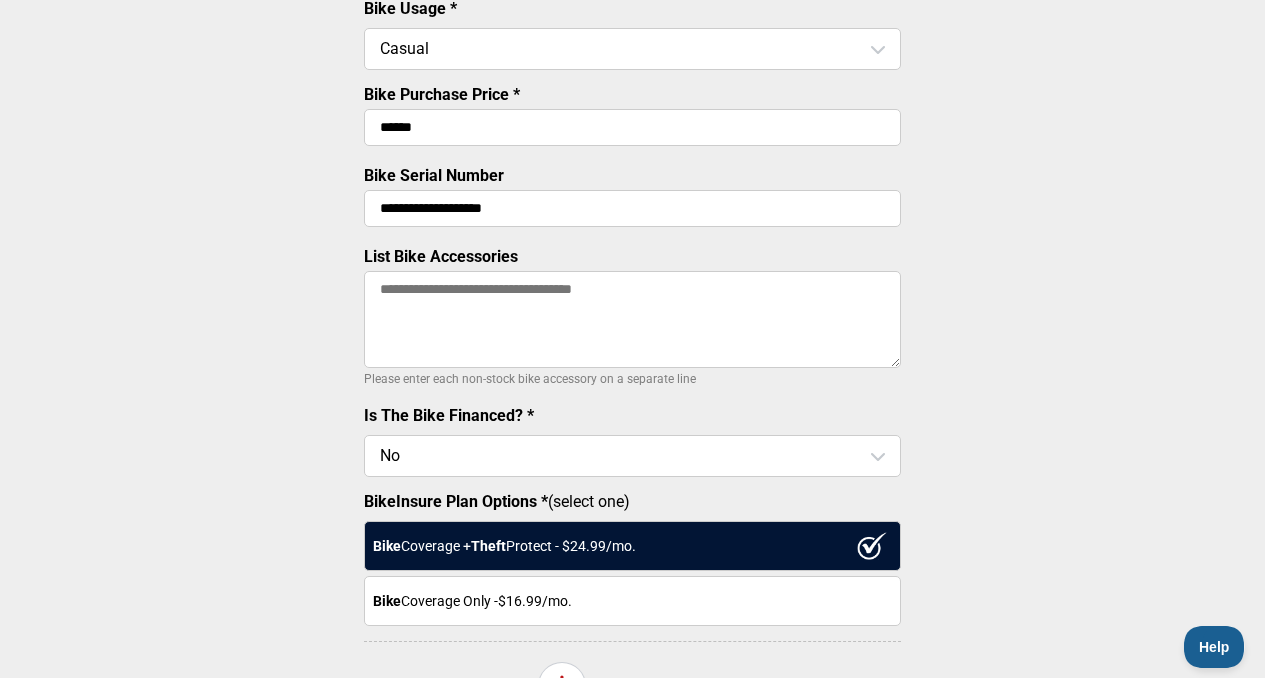 scroll, scrollTop: 598, scrollLeft: 0, axis: vertical 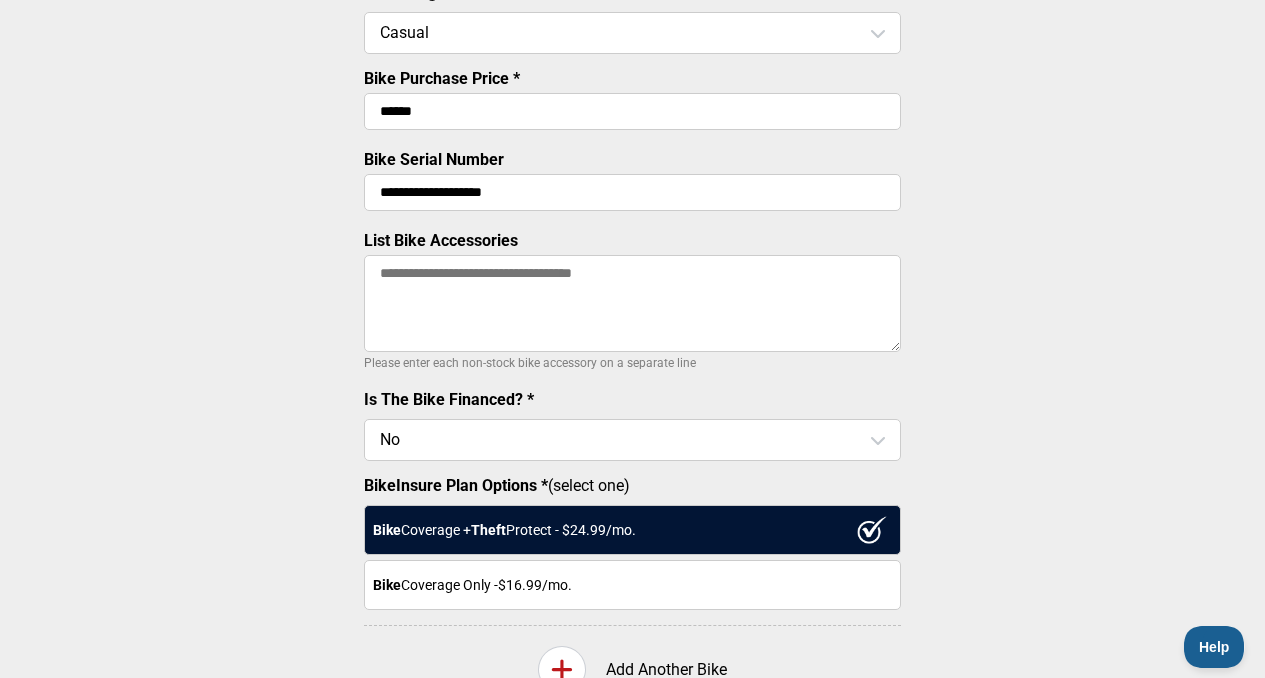 type on "**********" 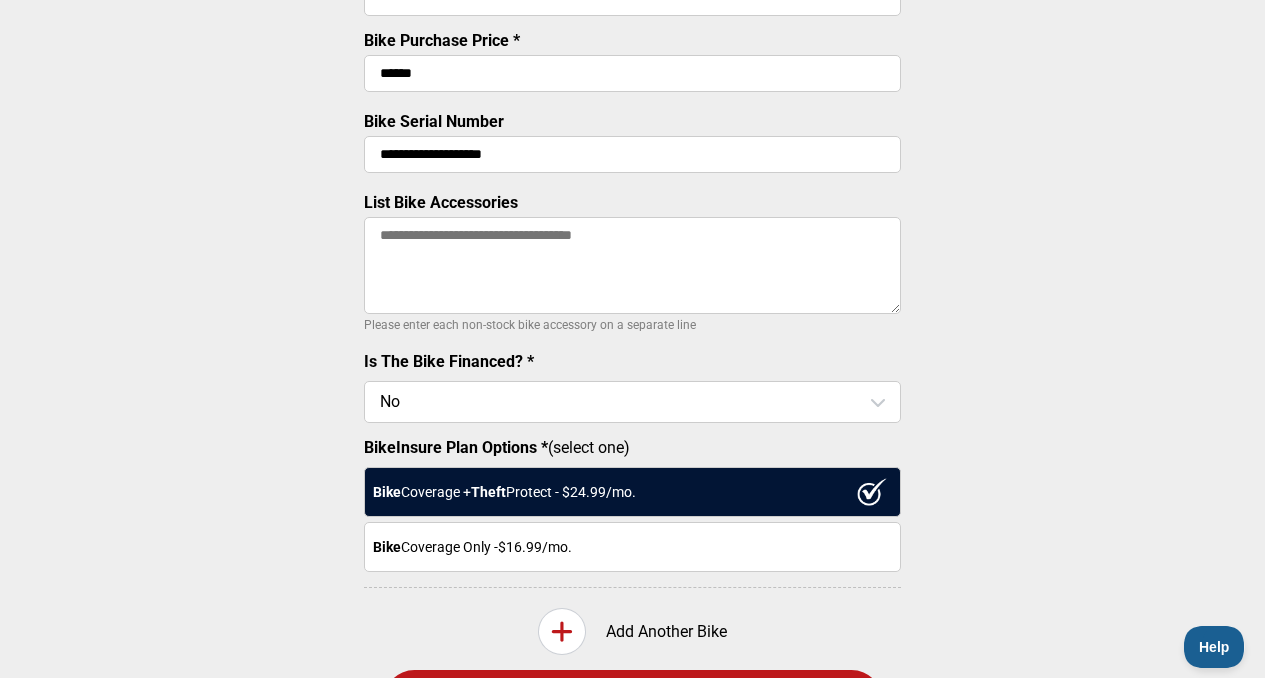 scroll, scrollTop: 640, scrollLeft: 0, axis: vertical 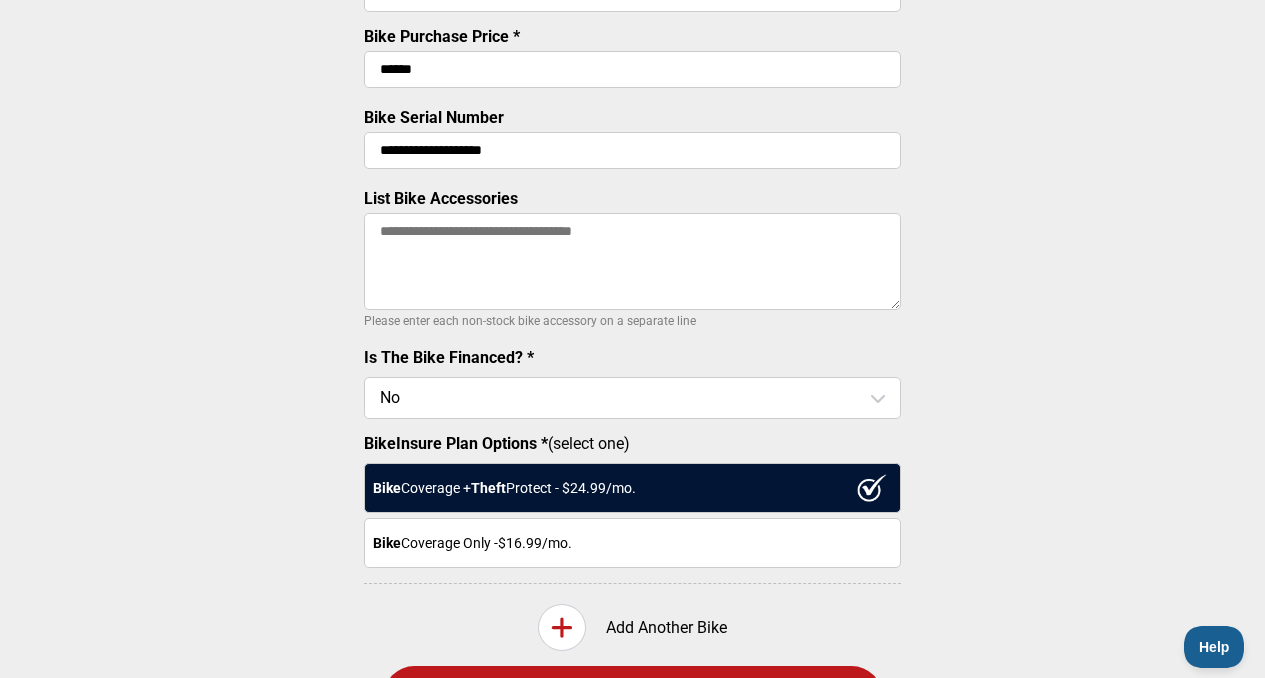 click on "List Bike Accessories" at bounding box center (632, 261) 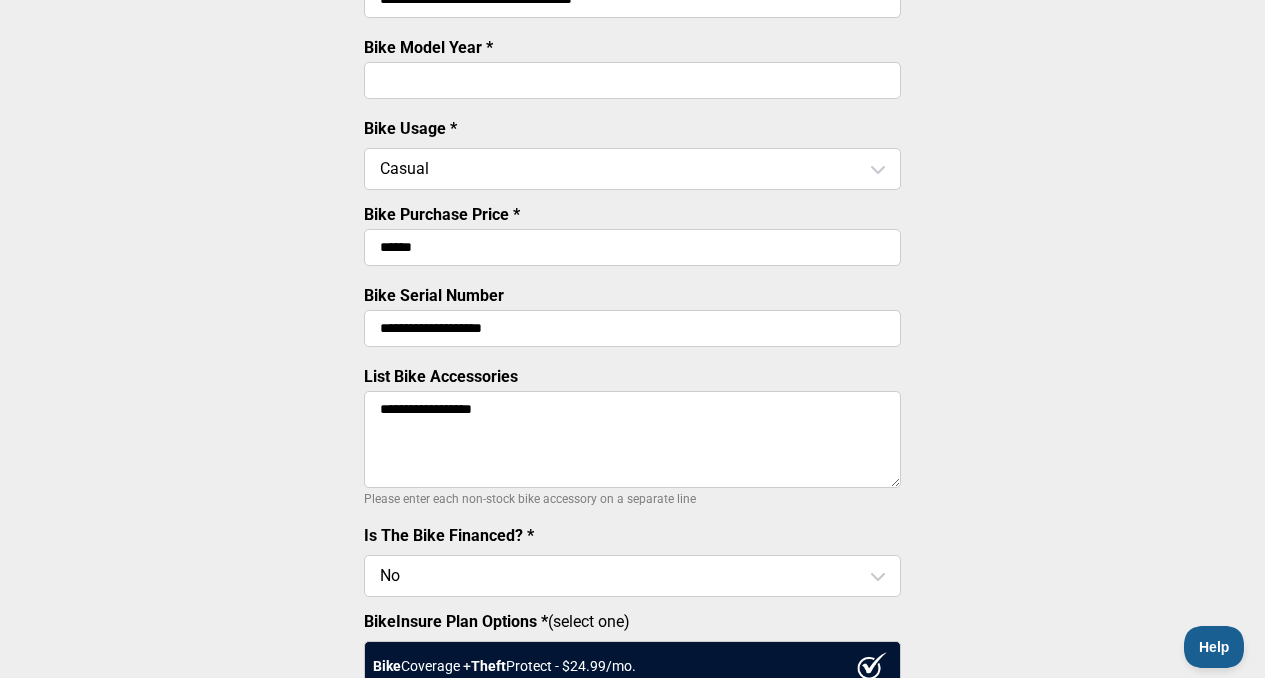 scroll, scrollTop: 465, scrollLeft: 0, axis: vertical 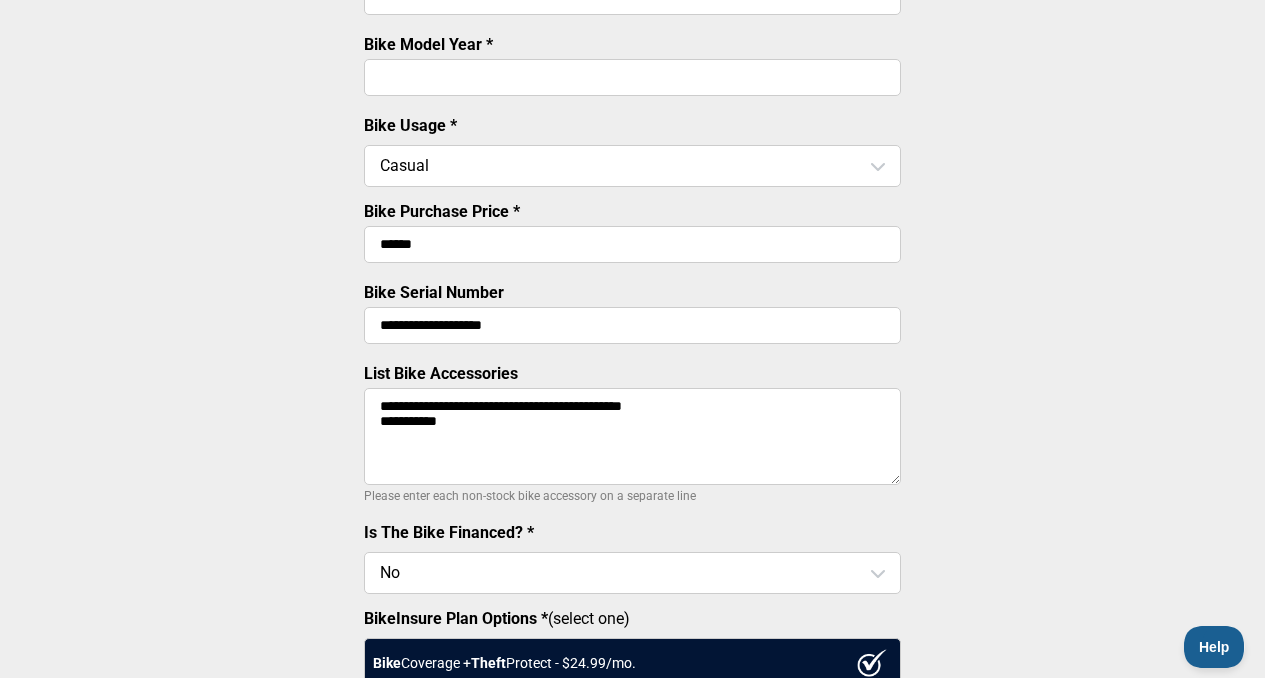 click on "**********" at bounding box center [632, 436] 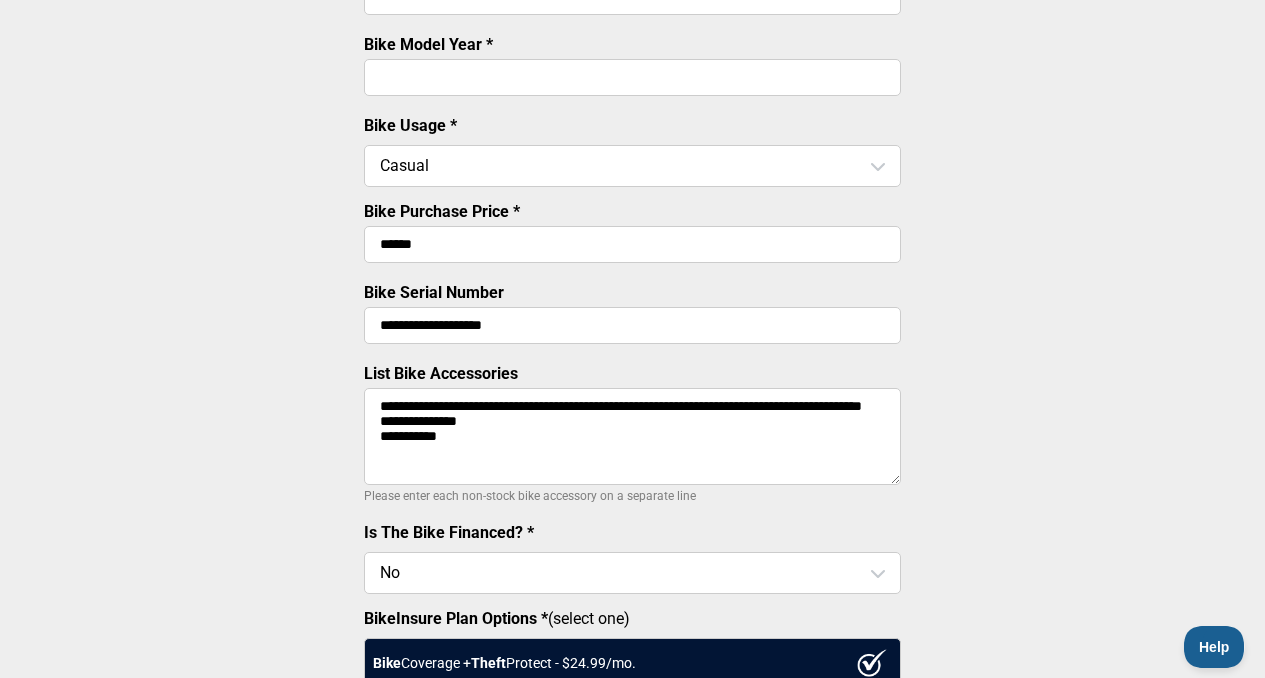 drag, startPoint x: 480, startPoint y: 484, endPoint x: 376, endPoint y: 482, distance: 104.019226 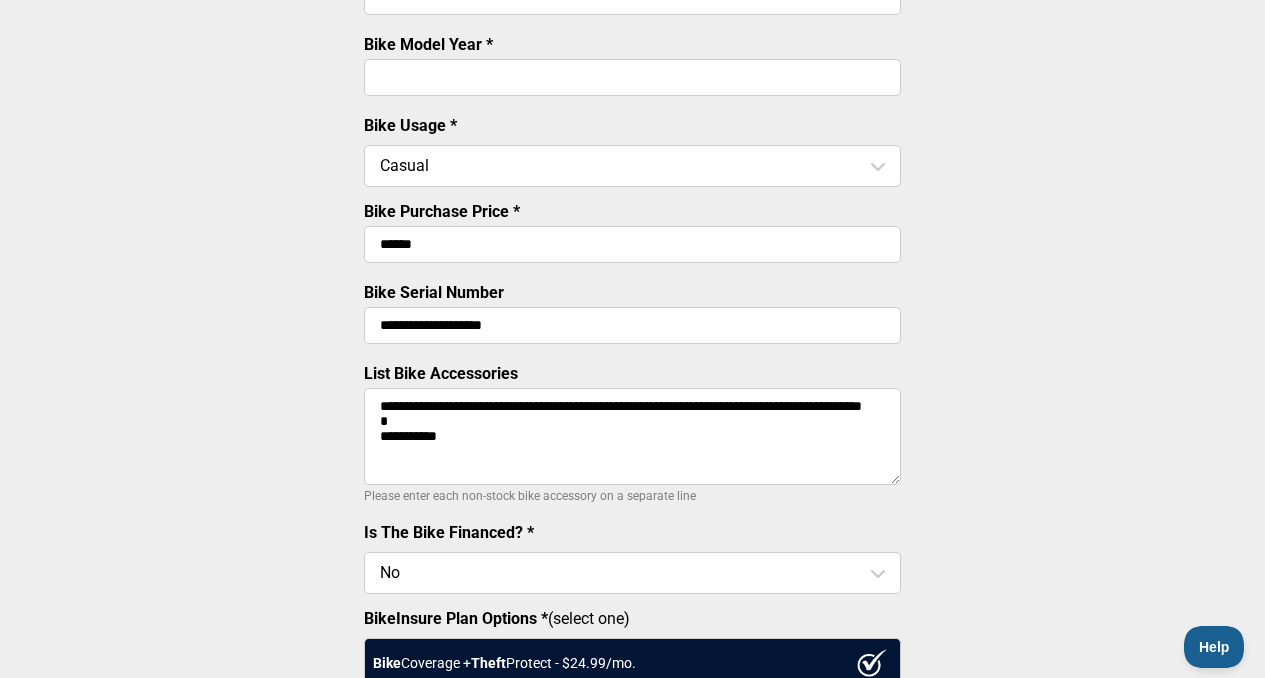 drag, startPoint x: 553, startPoint y: 447, endPoint x: 371, endPoint y: 448, distance: 182.00275 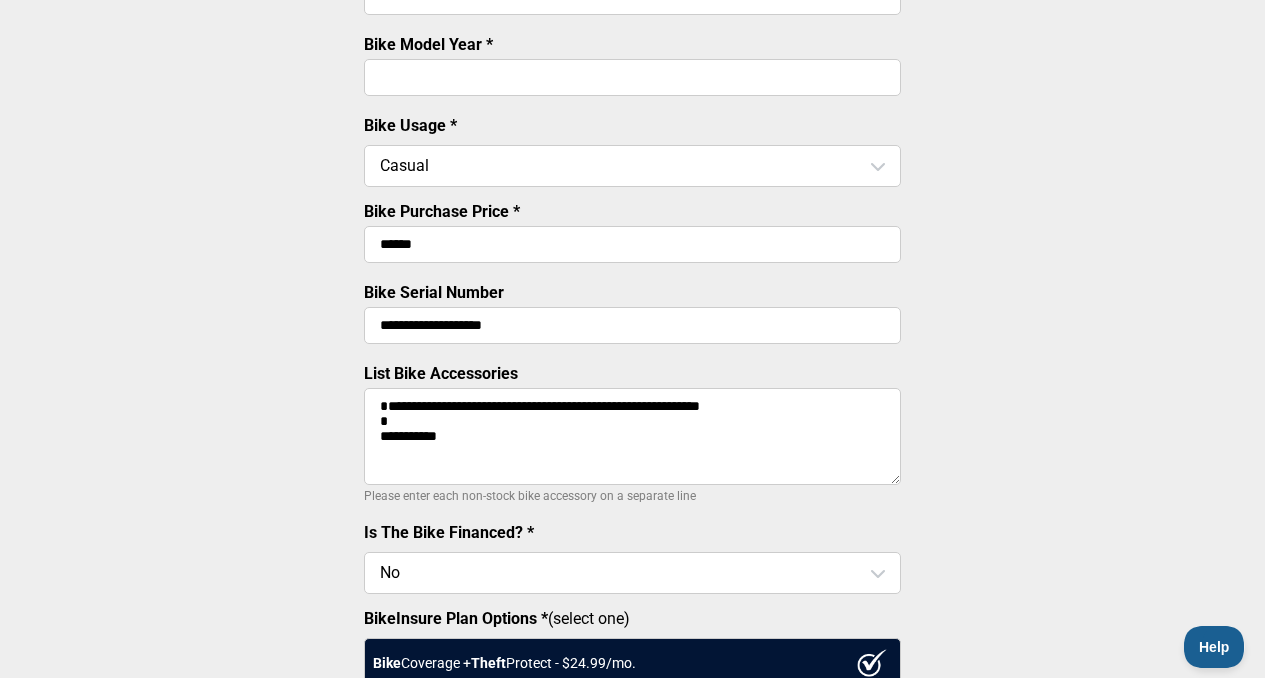 drag, startPoint x: 461, startPoint y: 445, endPoint x: 367, endPoint y: 442, distance: 94.04786 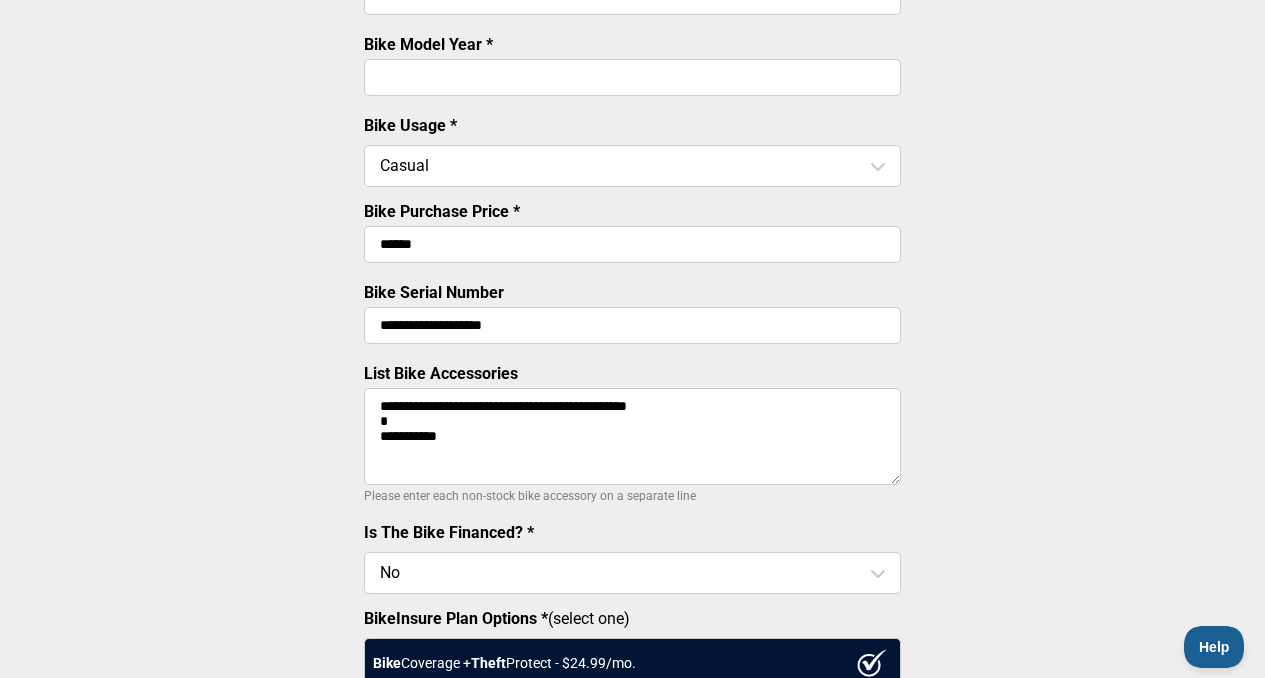 click on "**********" at bounding box center [632, 436] 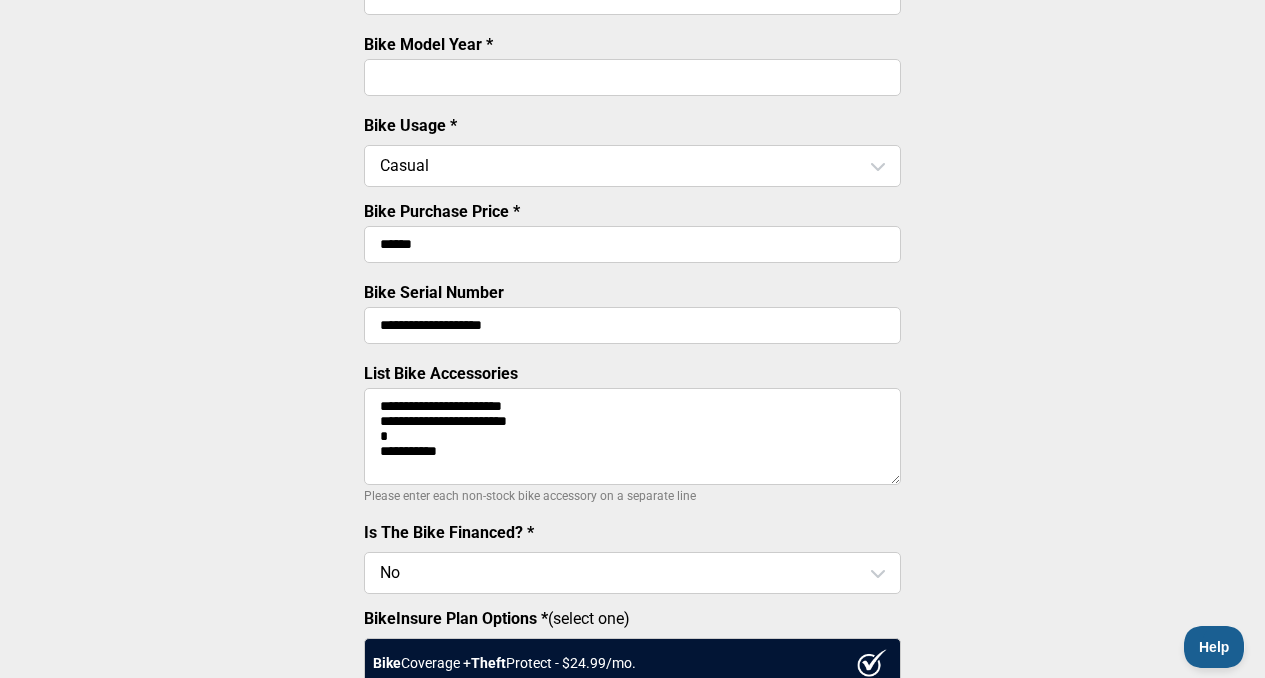 click on "**********" at bounding box center [632, 436] 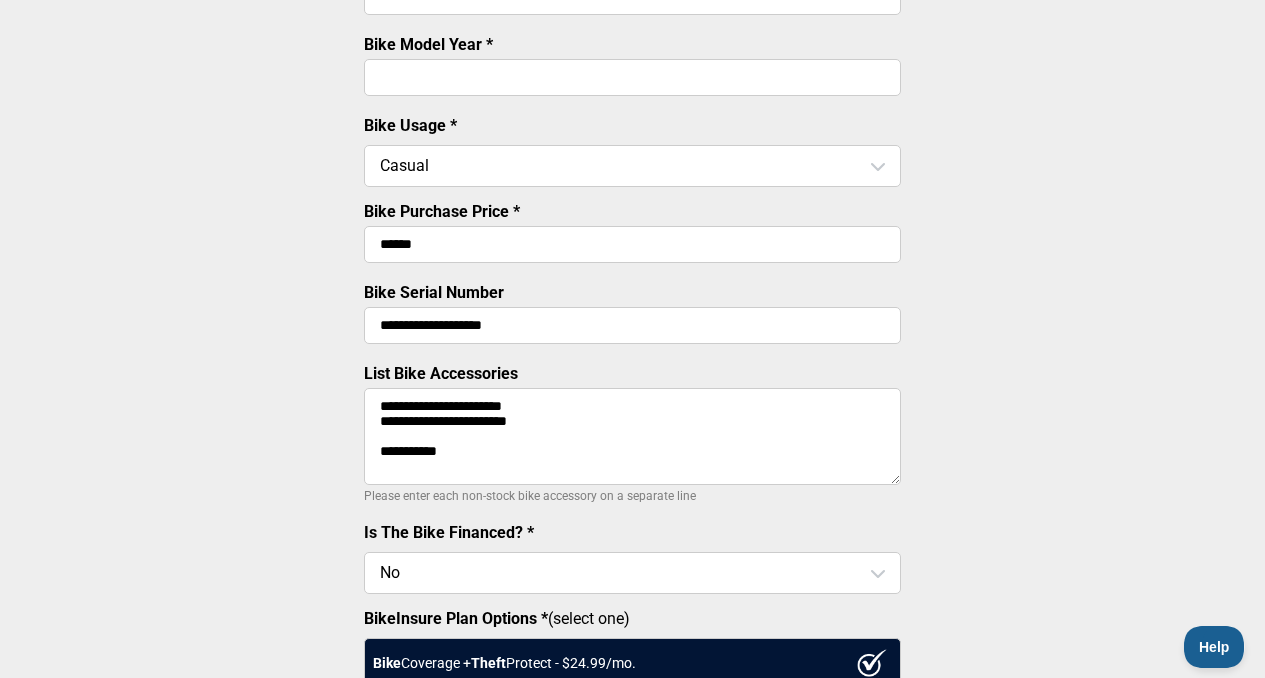 click on "**********" at bounding box center [632, 436] 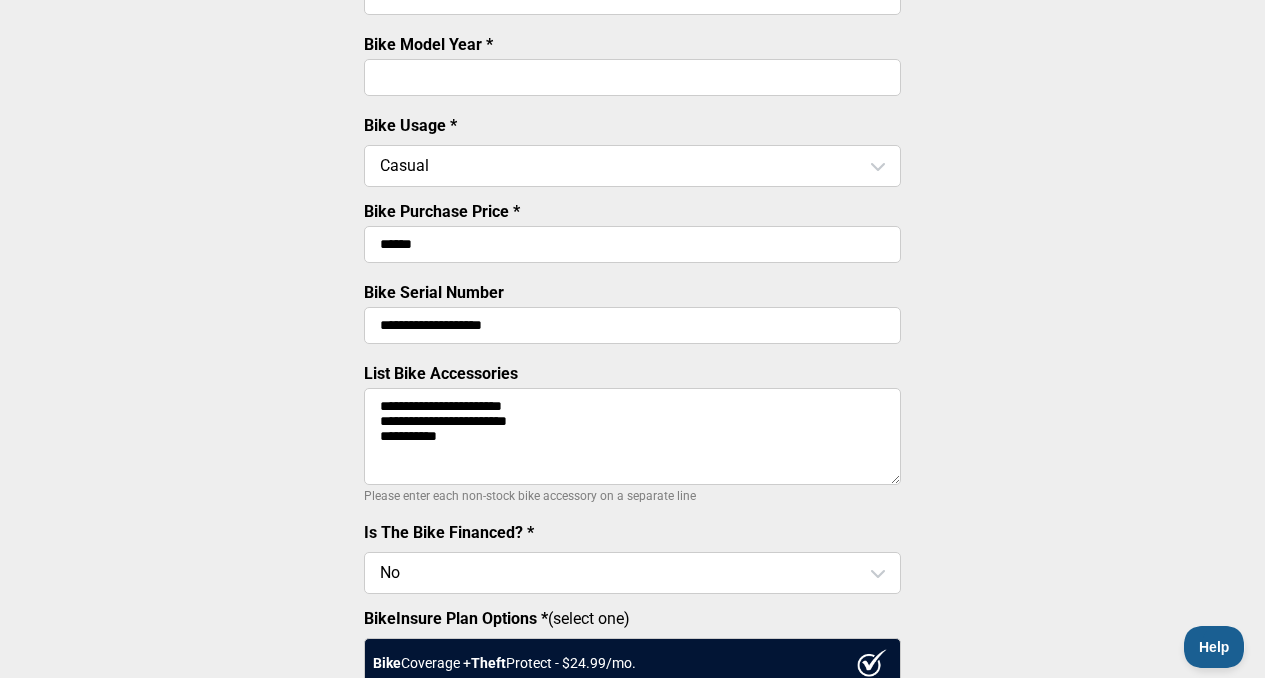 click on "**********" at bounding box center [632, 436] 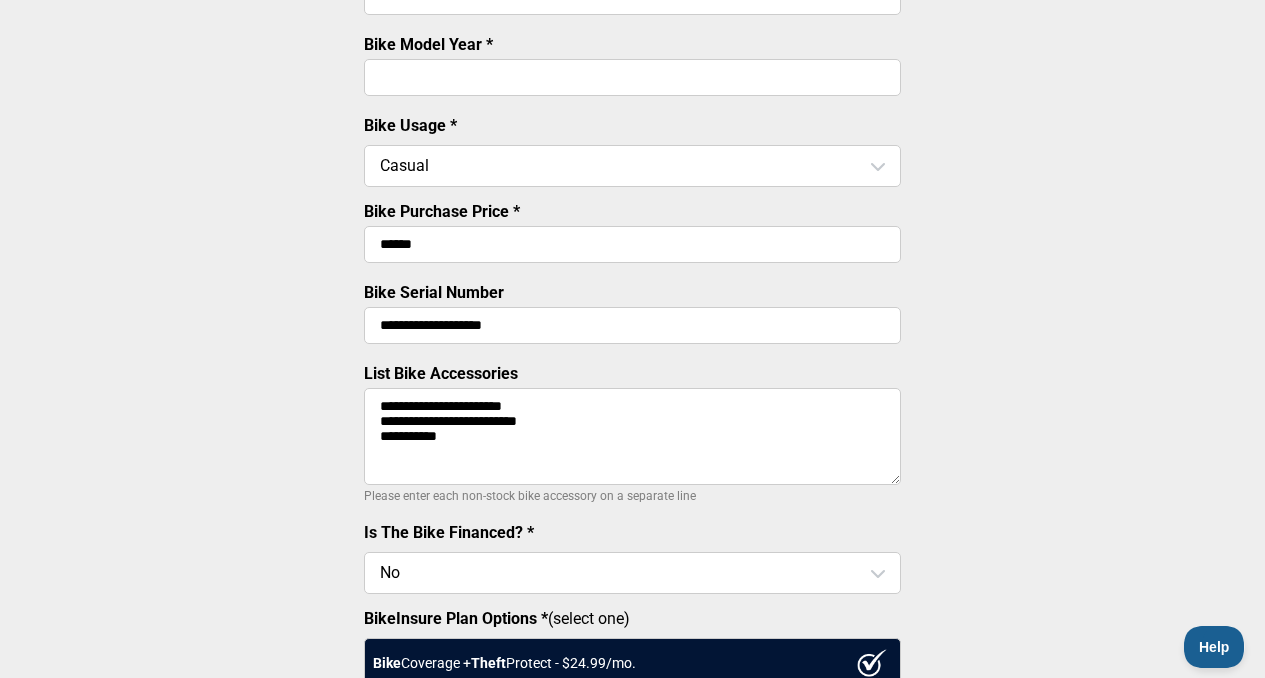 click on "**********" at bounding box center [632, 436] 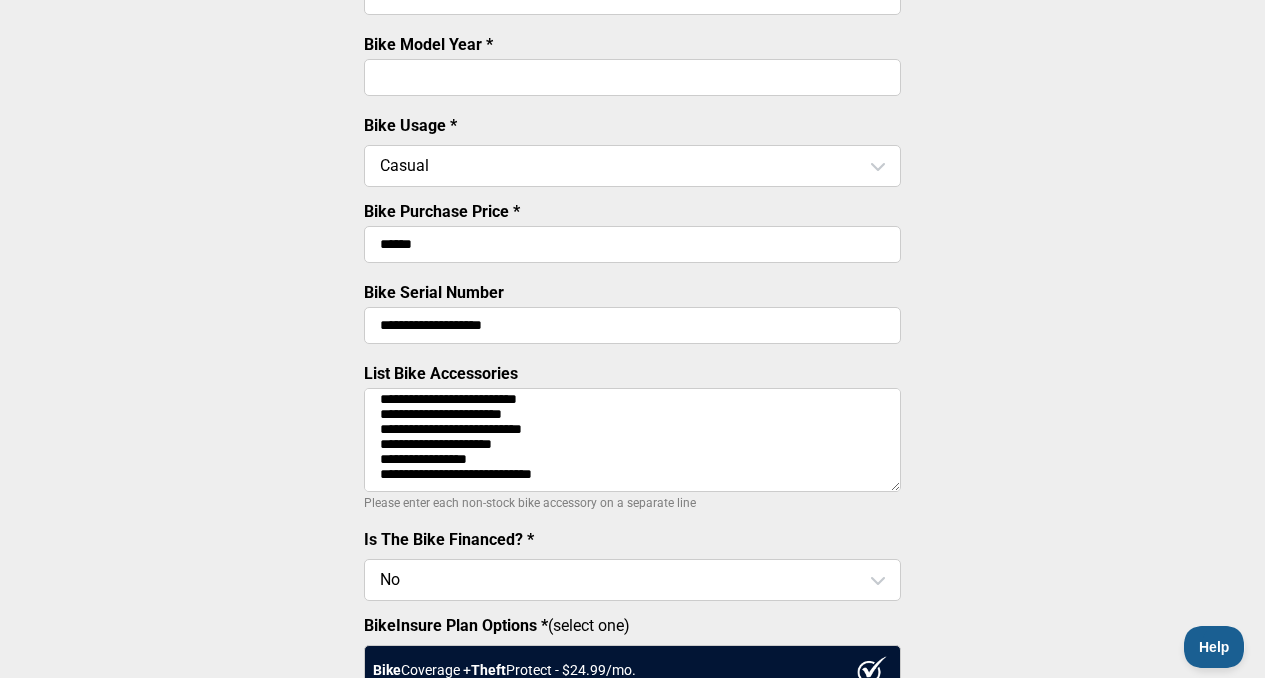 scroll, scrollTop: 33, scrollLeft: 0, axis: vertical 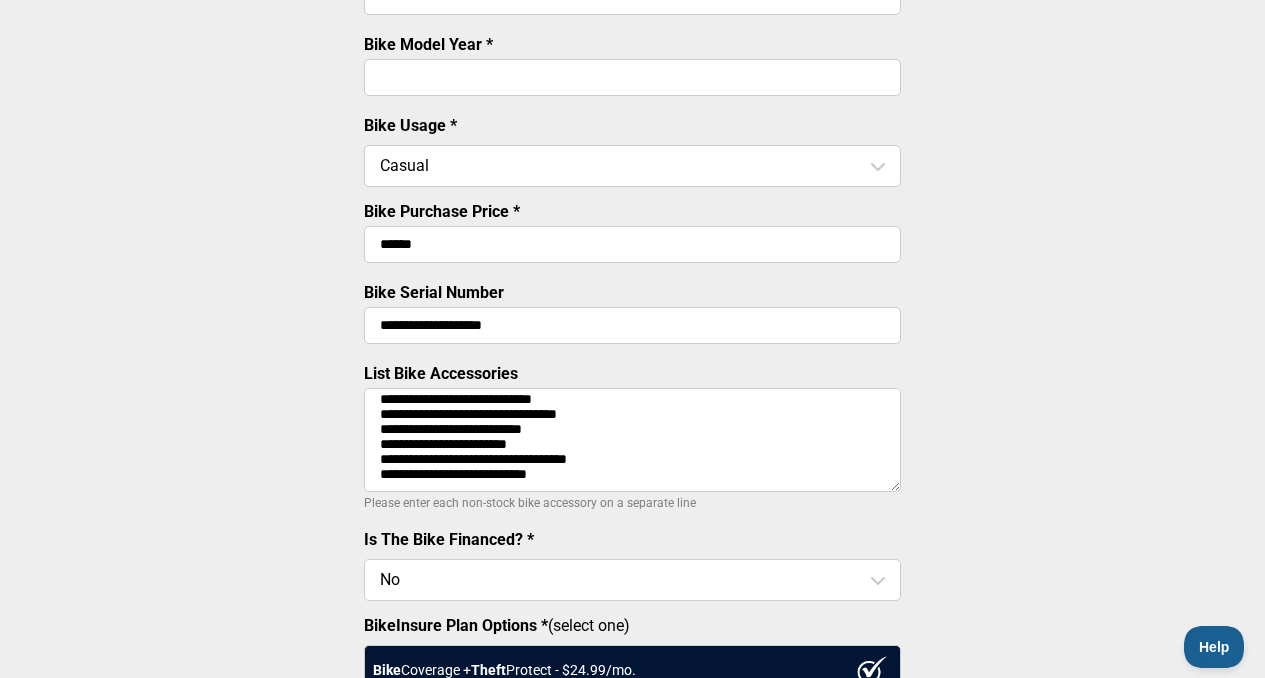 click on "**********" at bounding box center [632, 440] 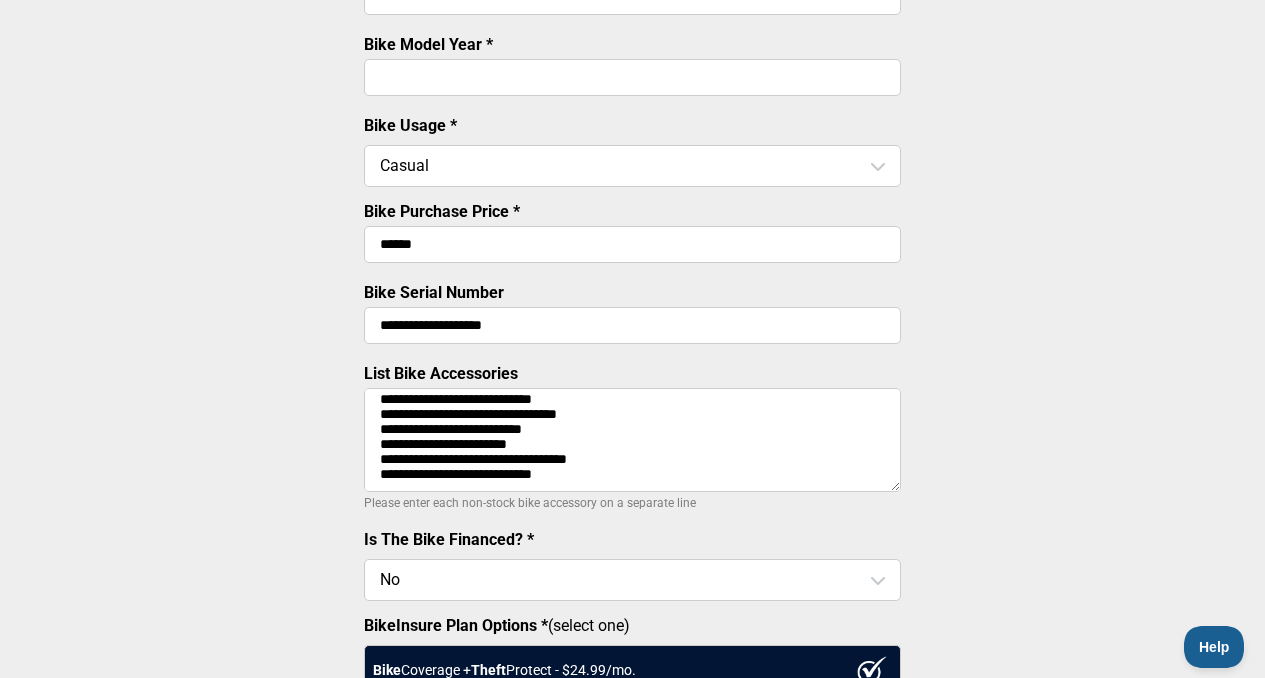 click on "**********" at bounding box center [632, 440] 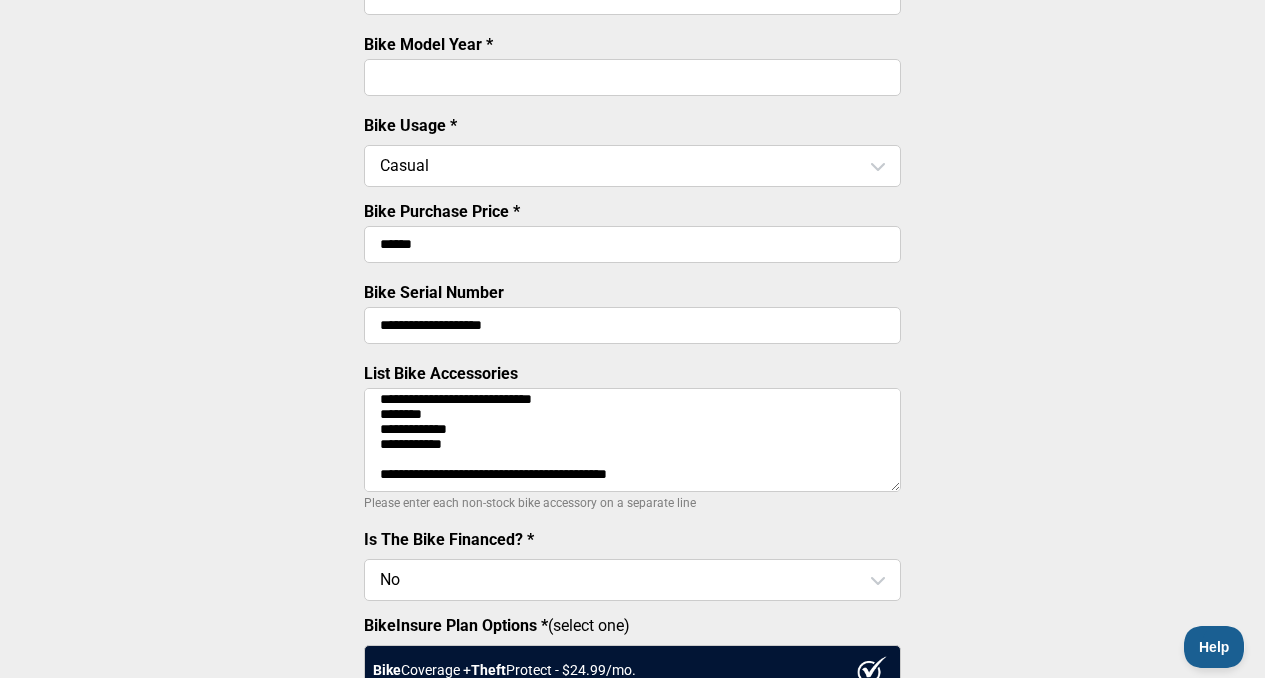 scroll, scrollTop: 287, scrollLeft: 0, axis: vertical 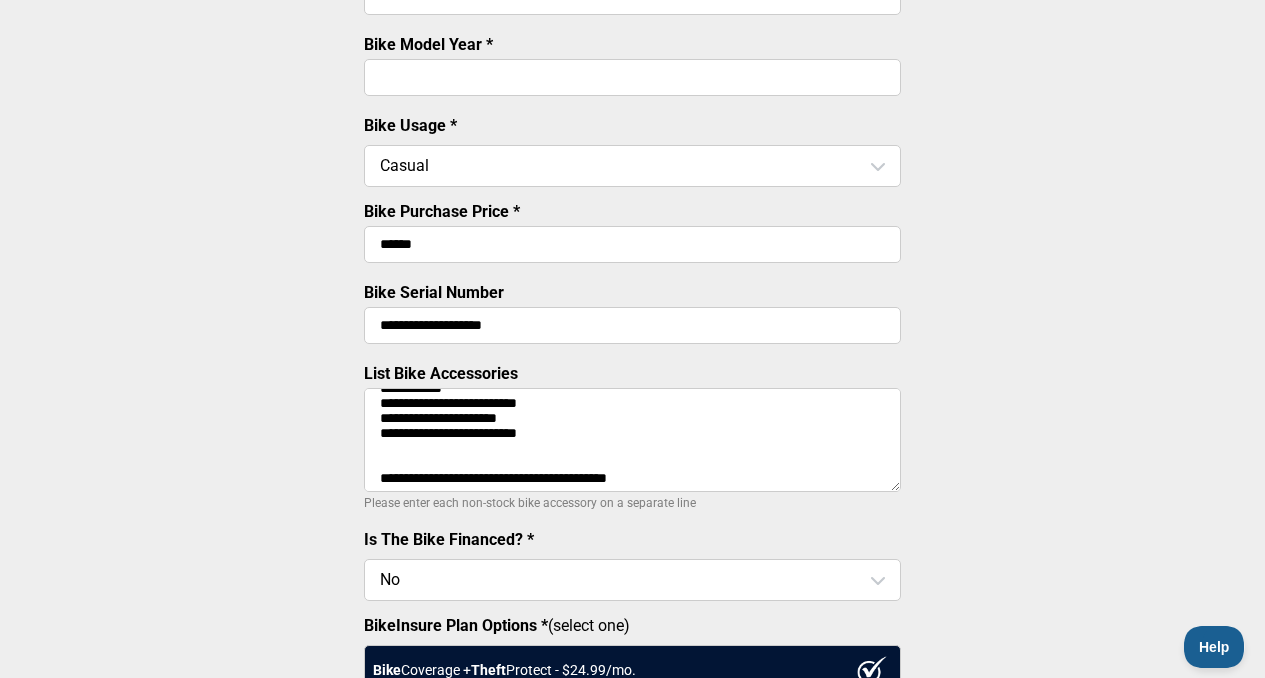 click on "**********" at bounding box center [632, 440] 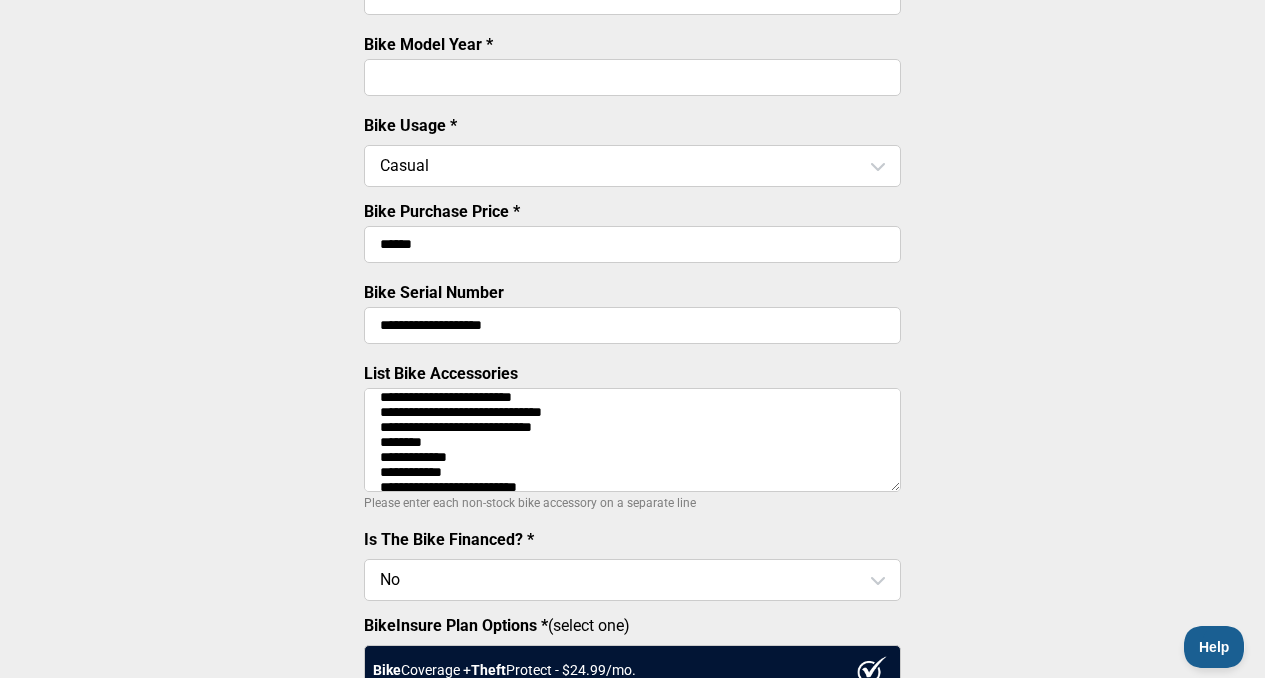 scroll, scrollTop: 222, scrollLeft: 0, axis: vertical 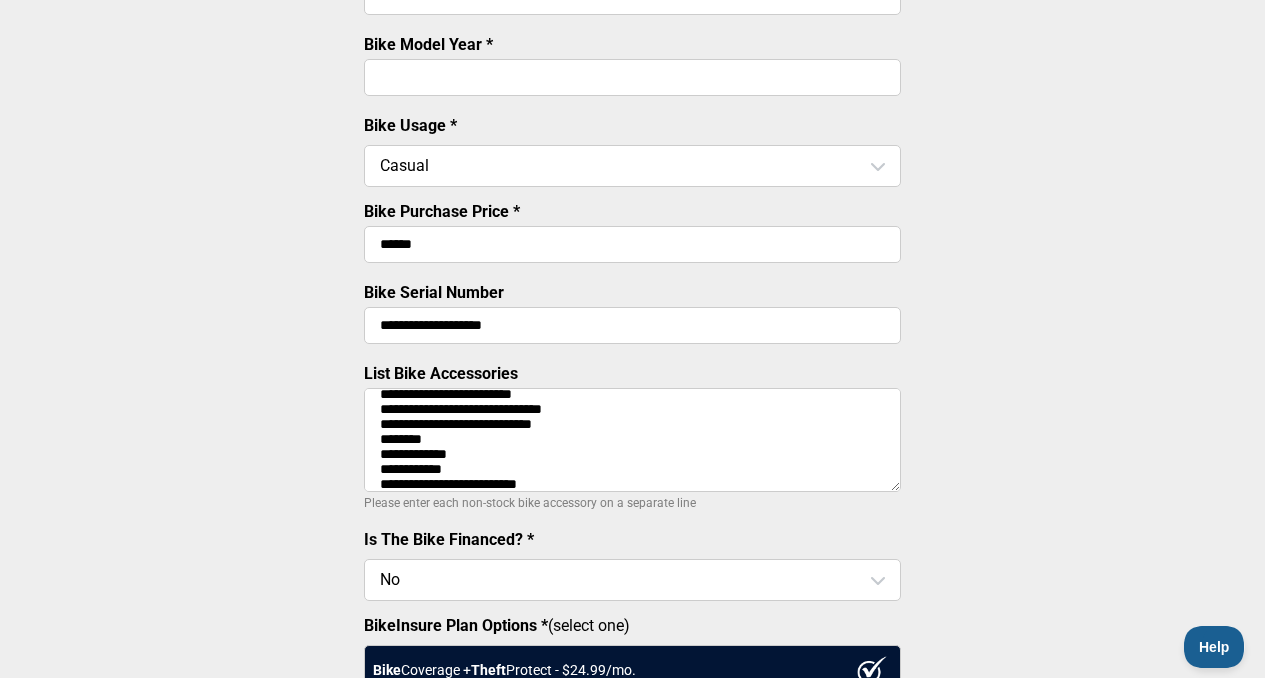 click on "**********" at bounding box center (632, 440) 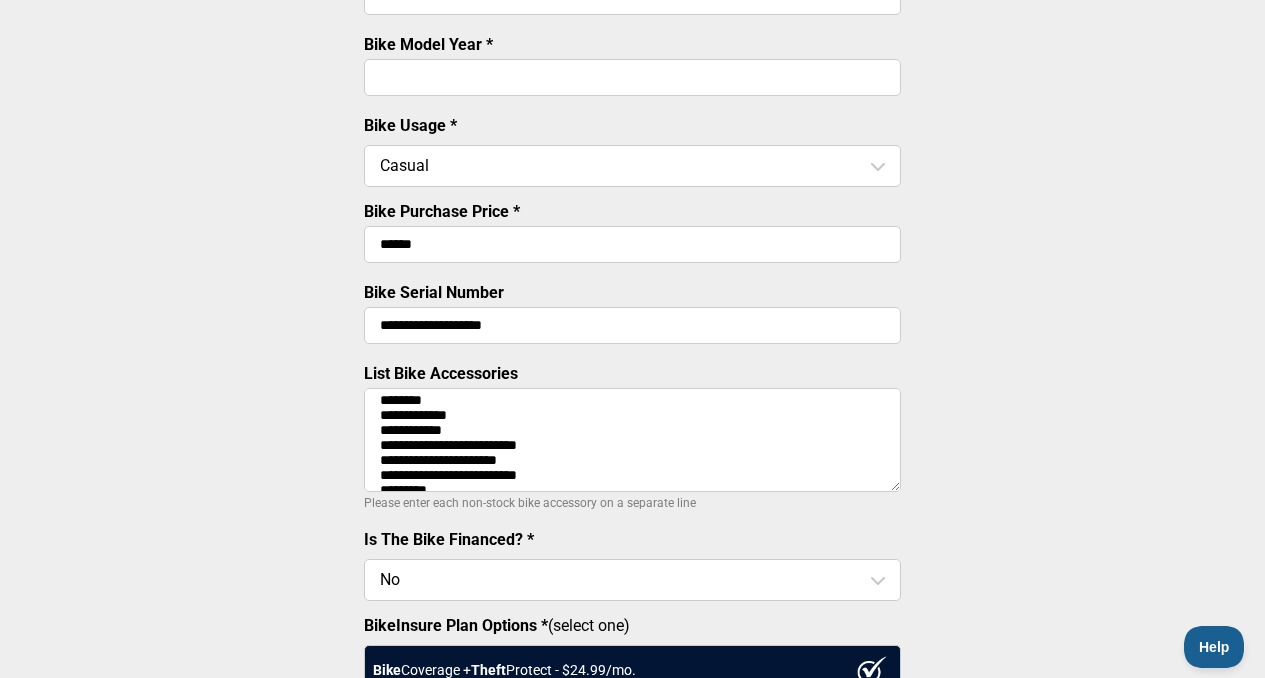 scroll, scrollTop: 255, scrollLeft: 0, axis: vertical 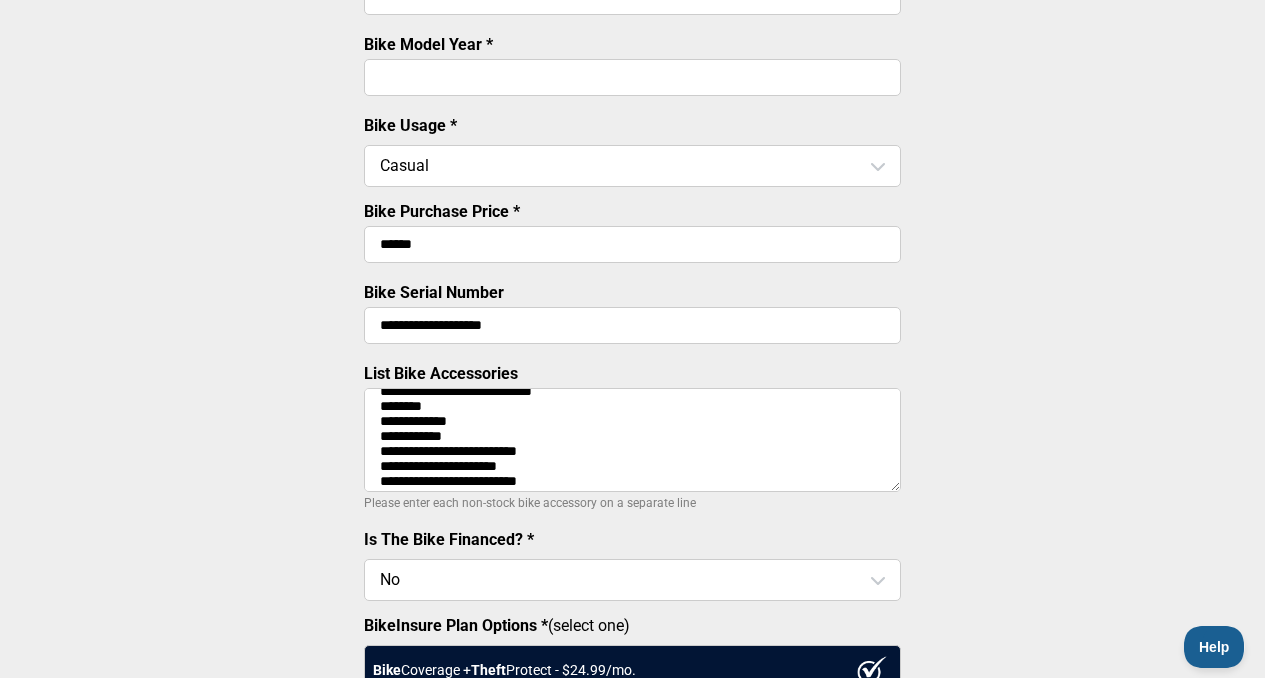 click on "**********" at bounding box center [632, 440] 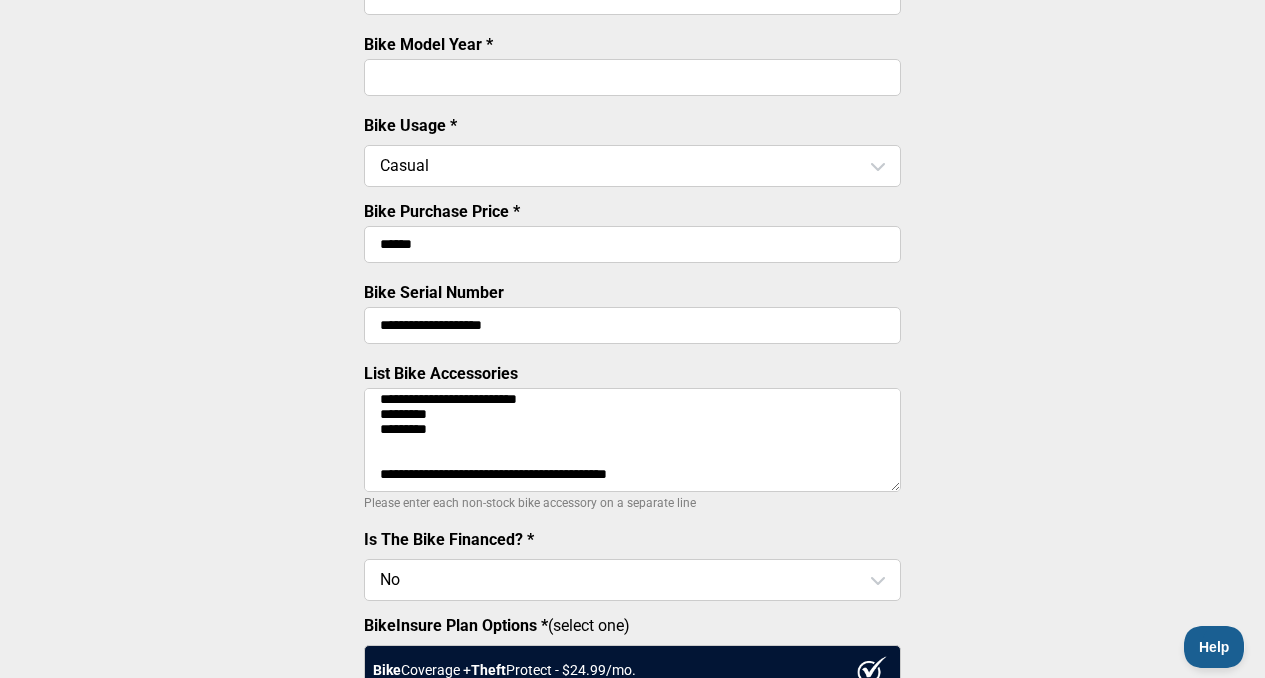 scroll, scrollTop: 396, scrollLeft: 0, axis: vertical 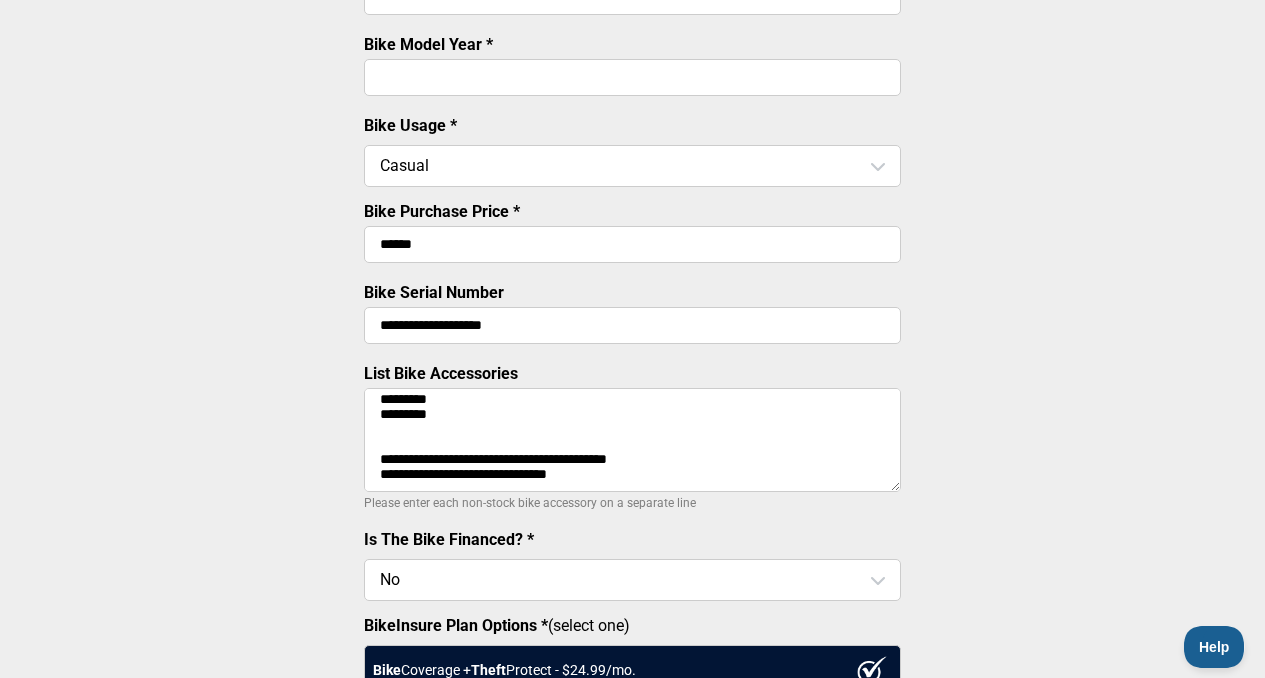 click on "**********" at bounding box center [632, 440] 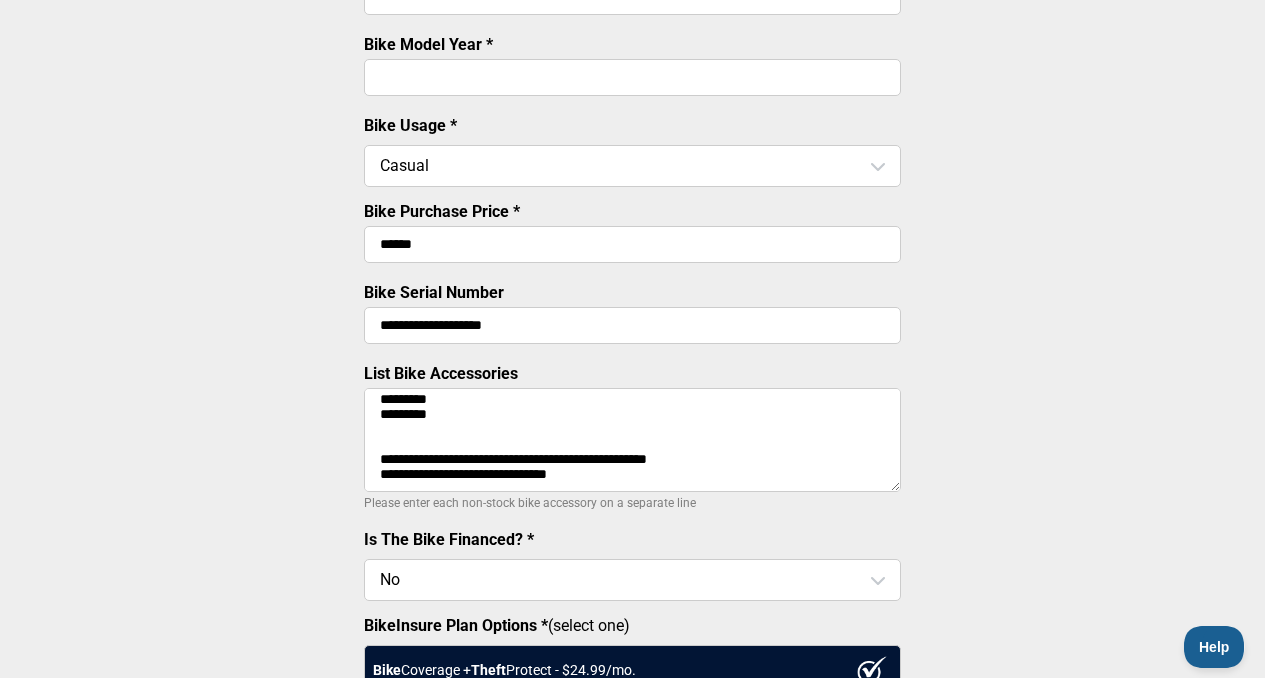click on "**********" at bounding box center (632, 440) 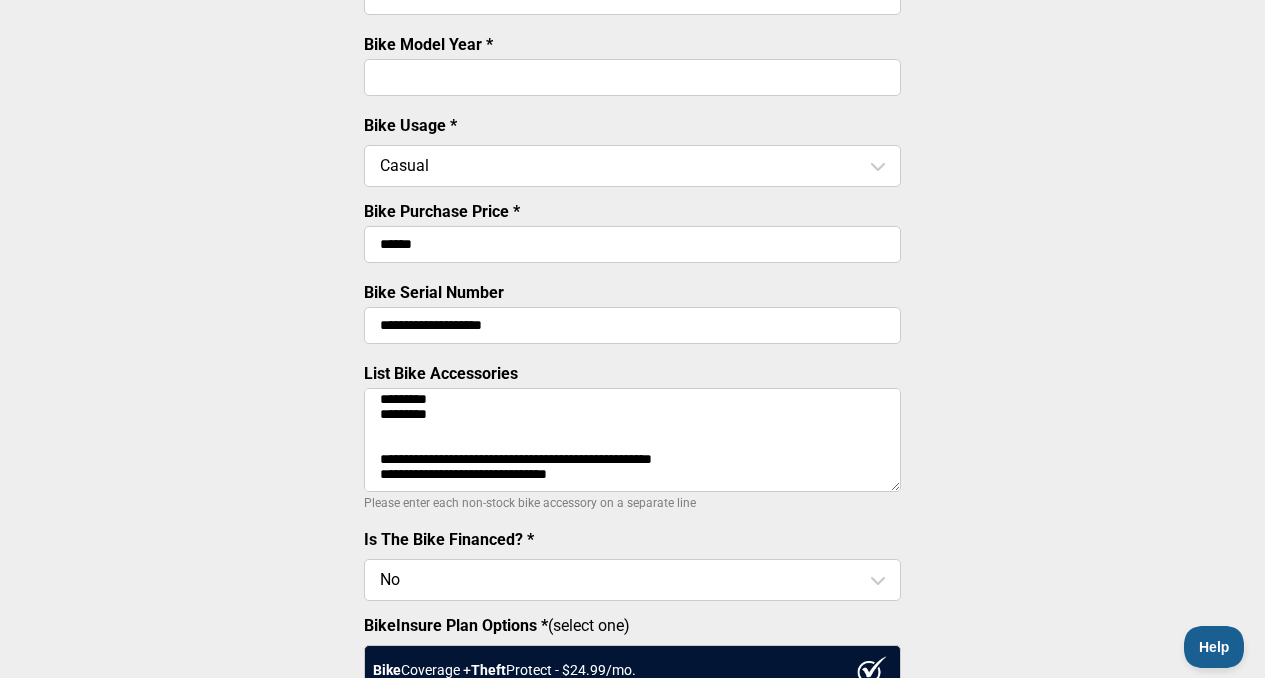 click on "**********" at bounding box center (632, 440) 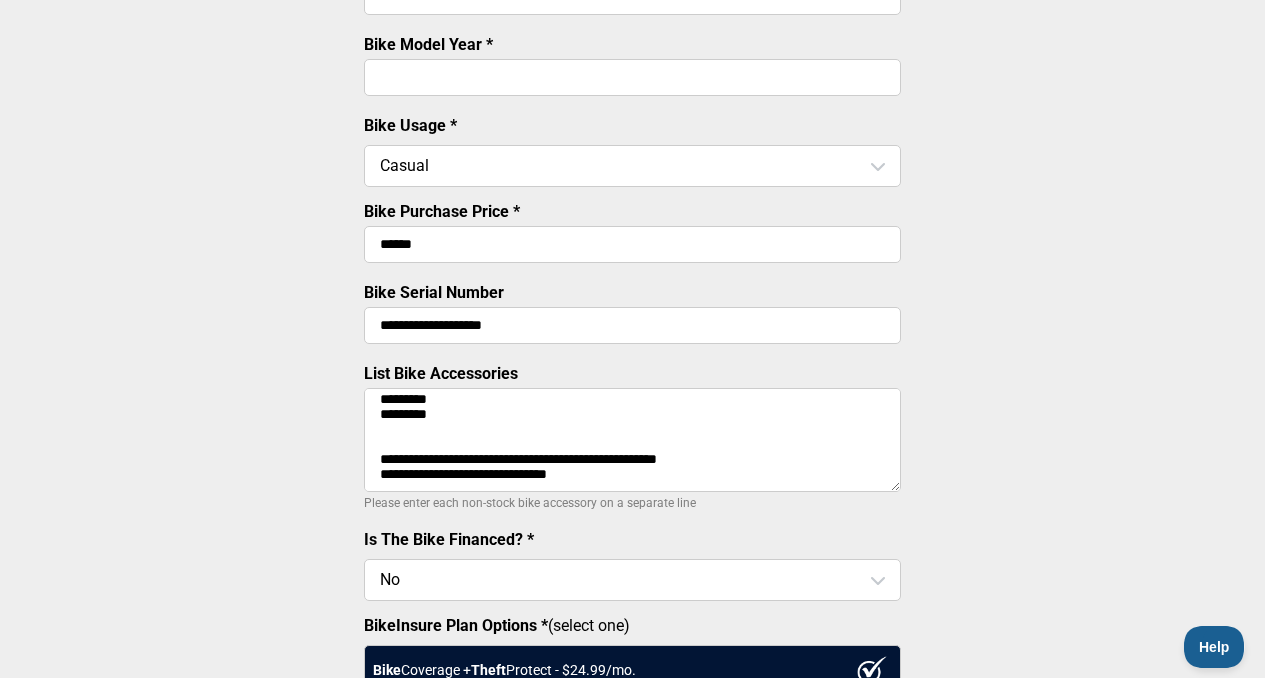 click on "**********" at bounding box center (632, 440) 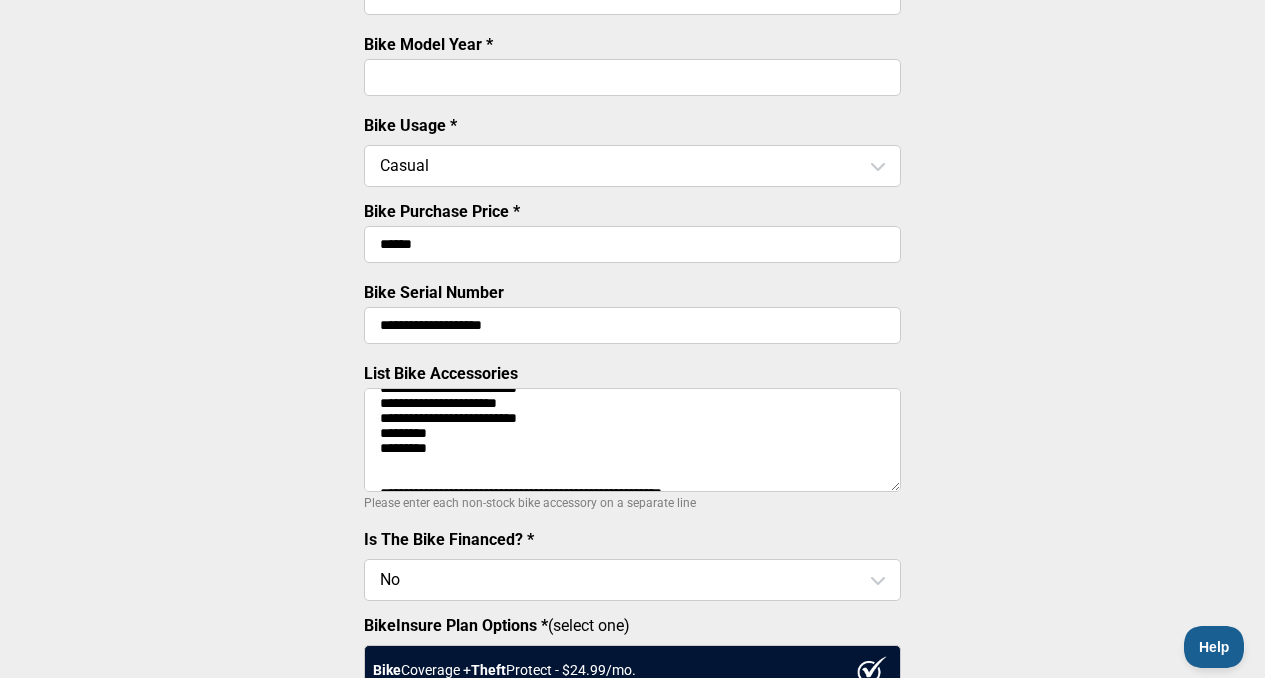 scroll, scrollTop: 311, scrollLeft: 0, axis: vertical 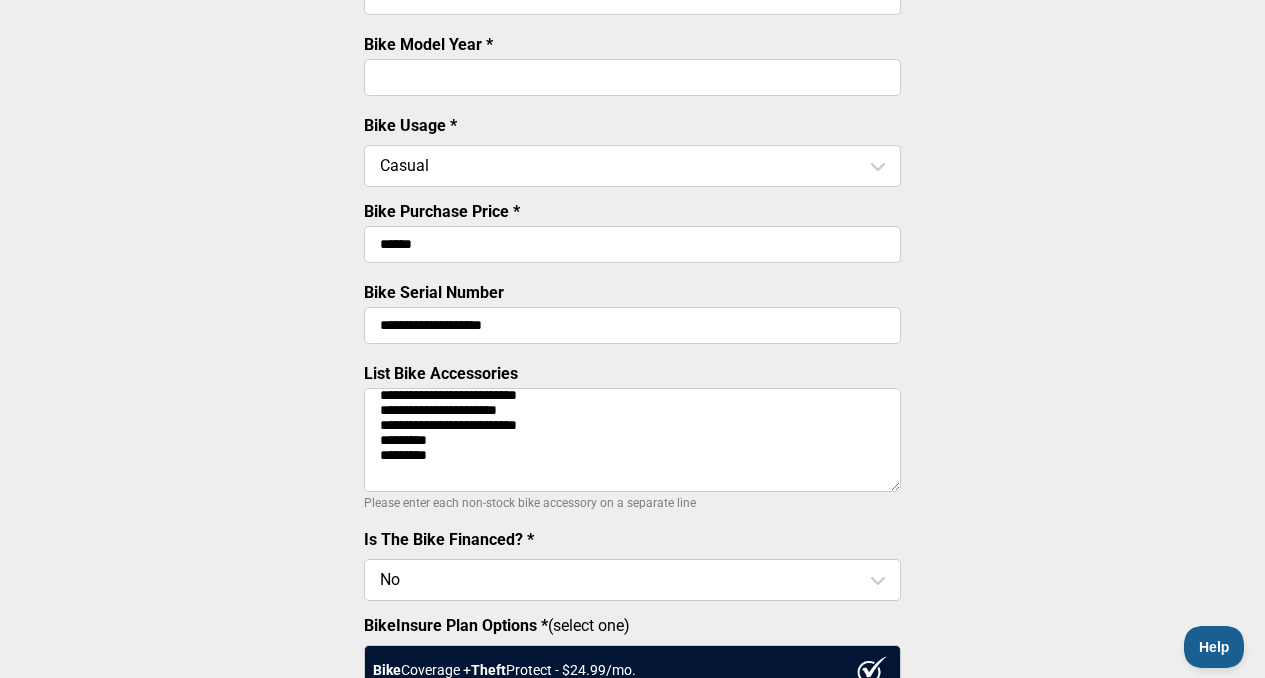 click on "**********" at bounding box center (632, 440) 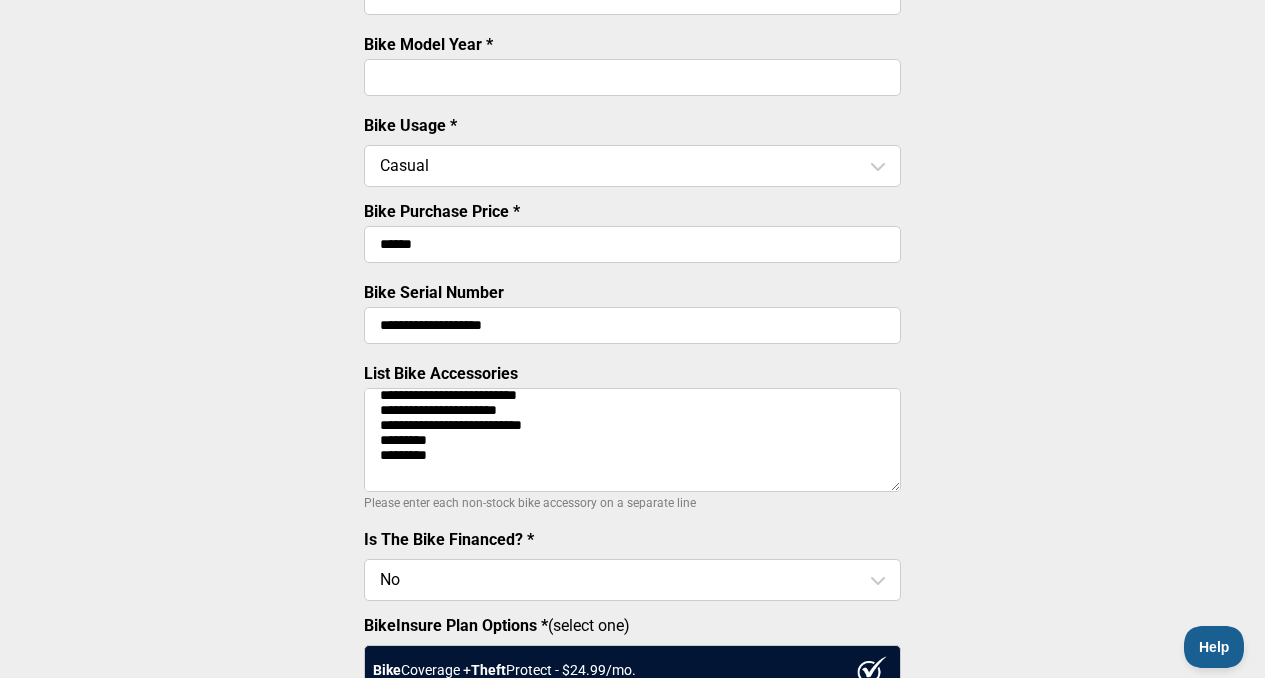click on "**********" at bounding box center (632, 440) 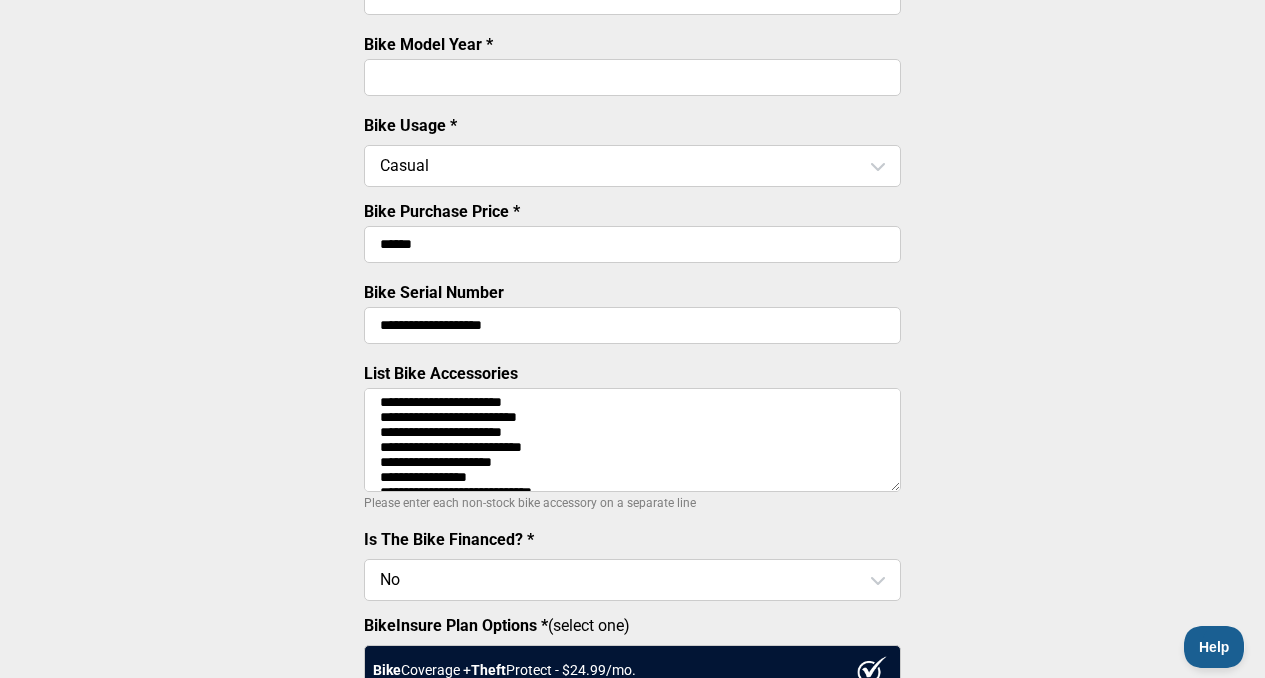 scroll, scrollTop: 0, scrollLeft: 0, axis: both 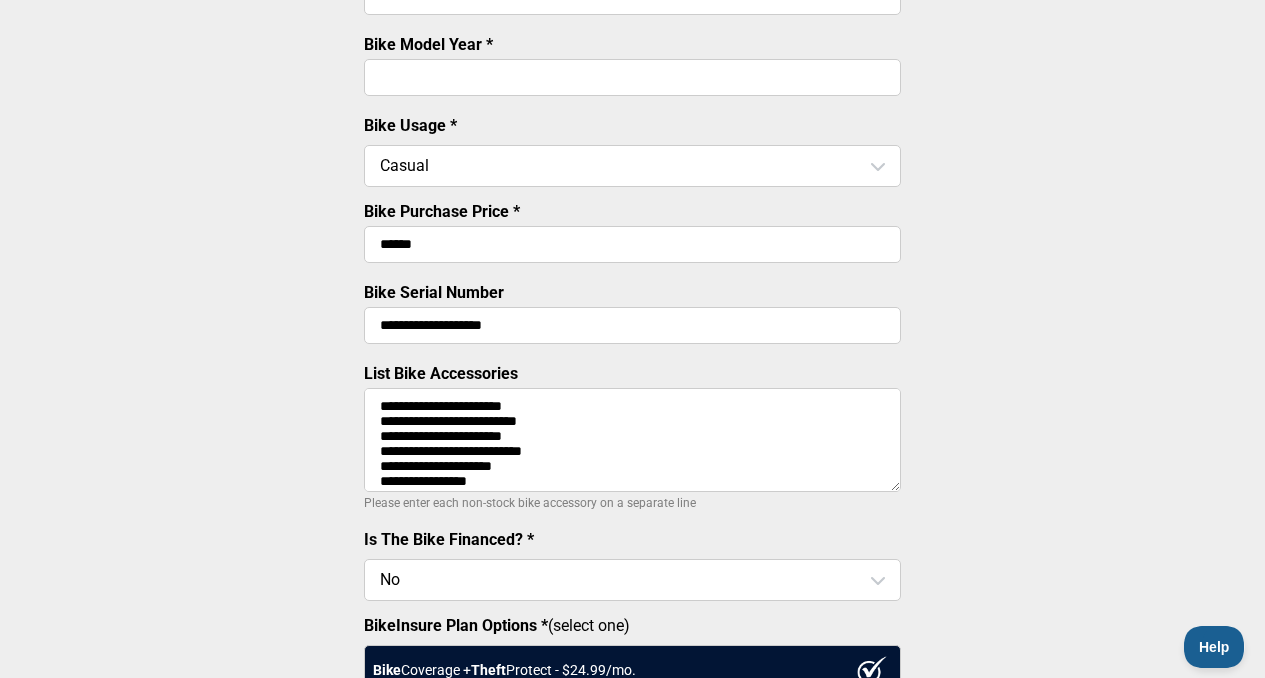 click on "**********" at bounding box center (632, 440) 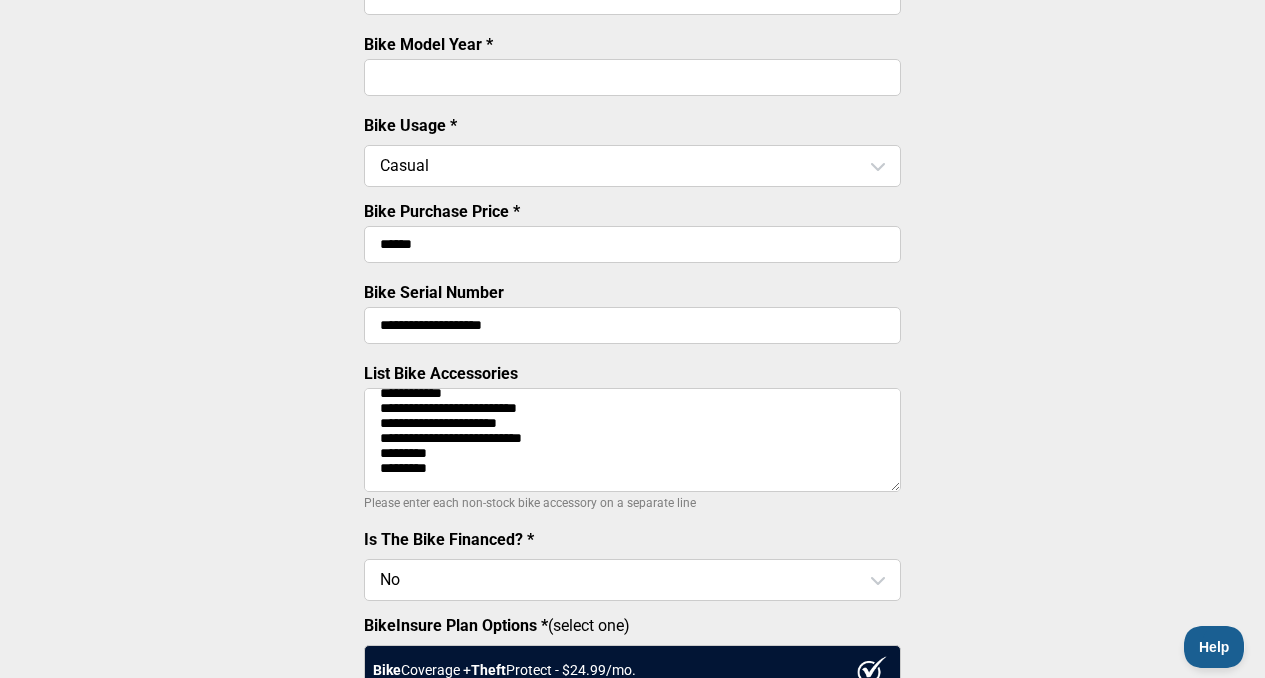 scroll, scrollTop: 412, scrollLeft: 0, axis: vertical 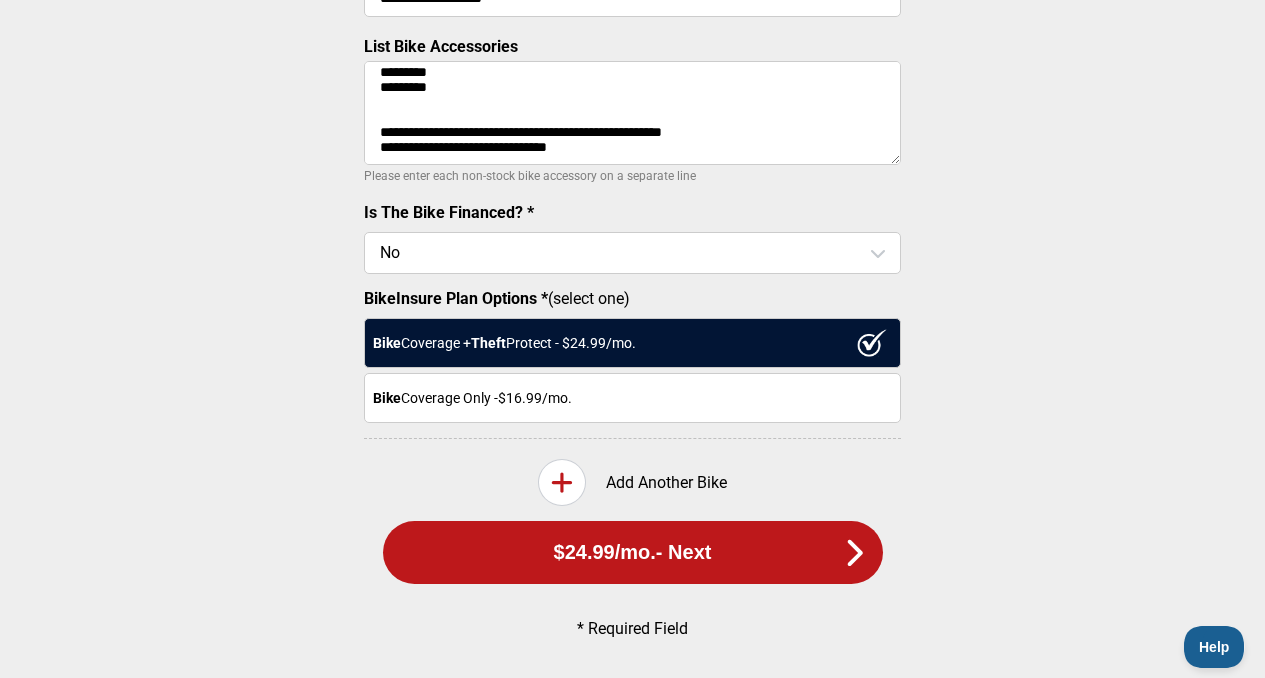 type on "**********" 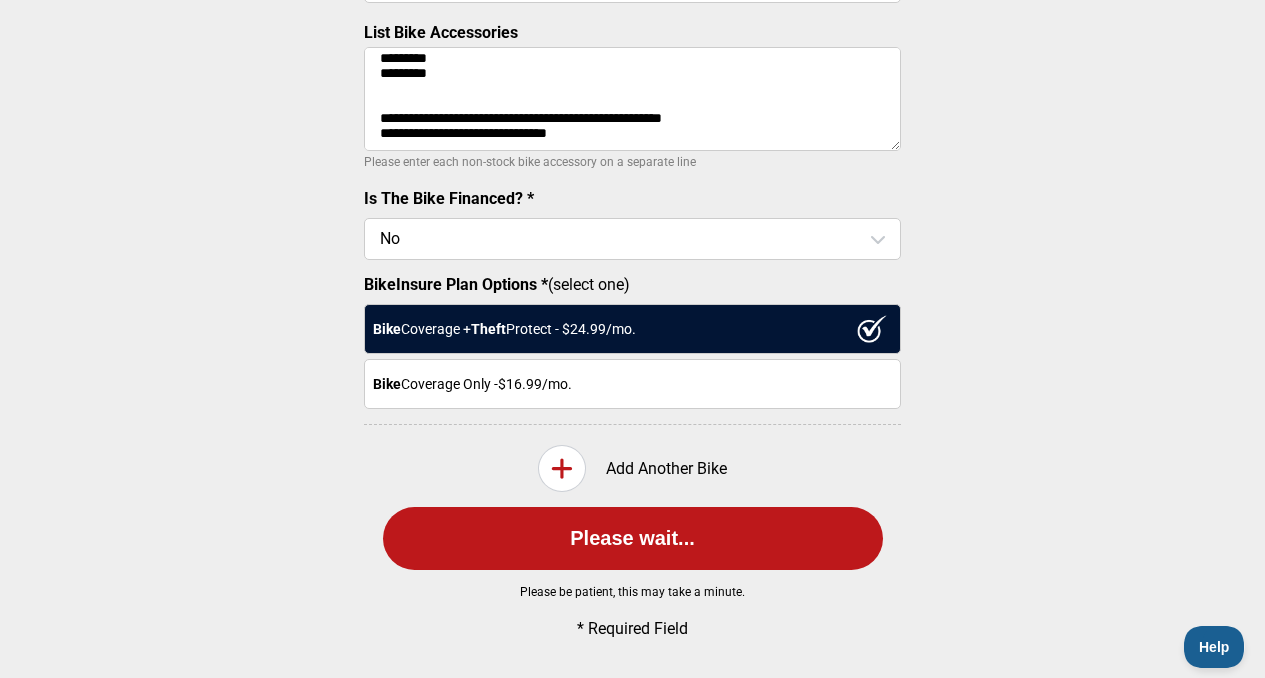 scroll, scrollTop: 0, scrollLeft: 0, axis: both 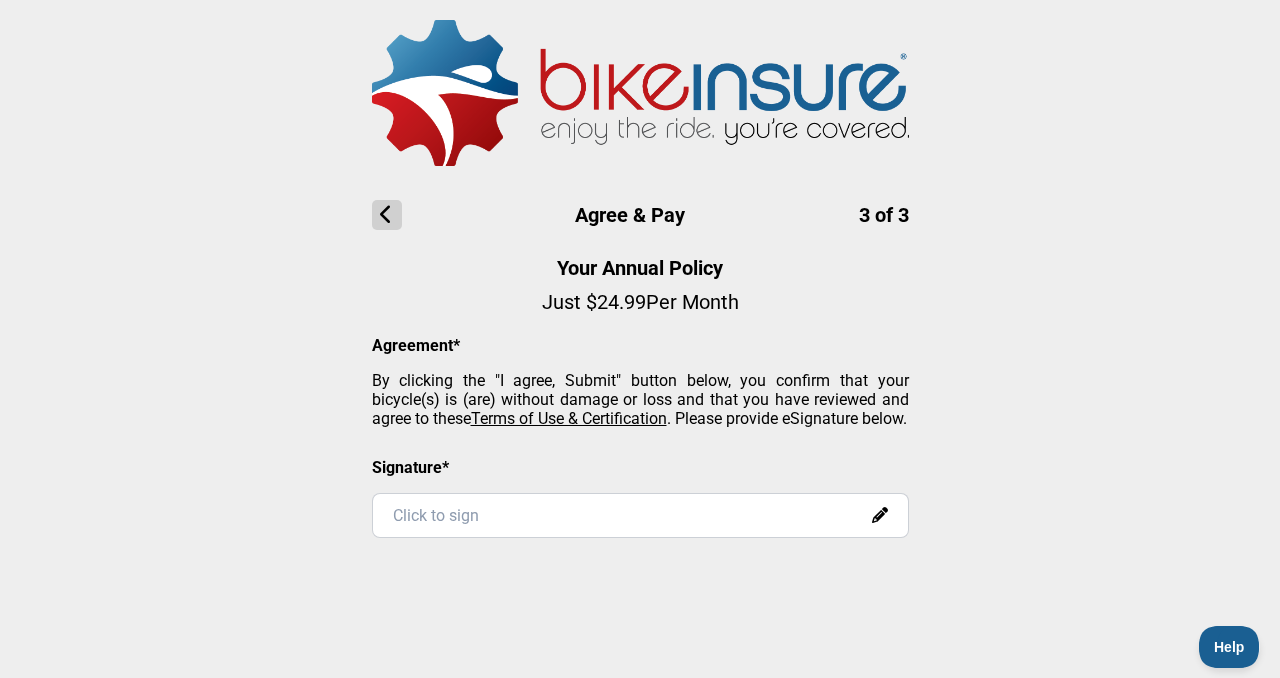 click on "Click to sign" at bounding box center [640, 515] 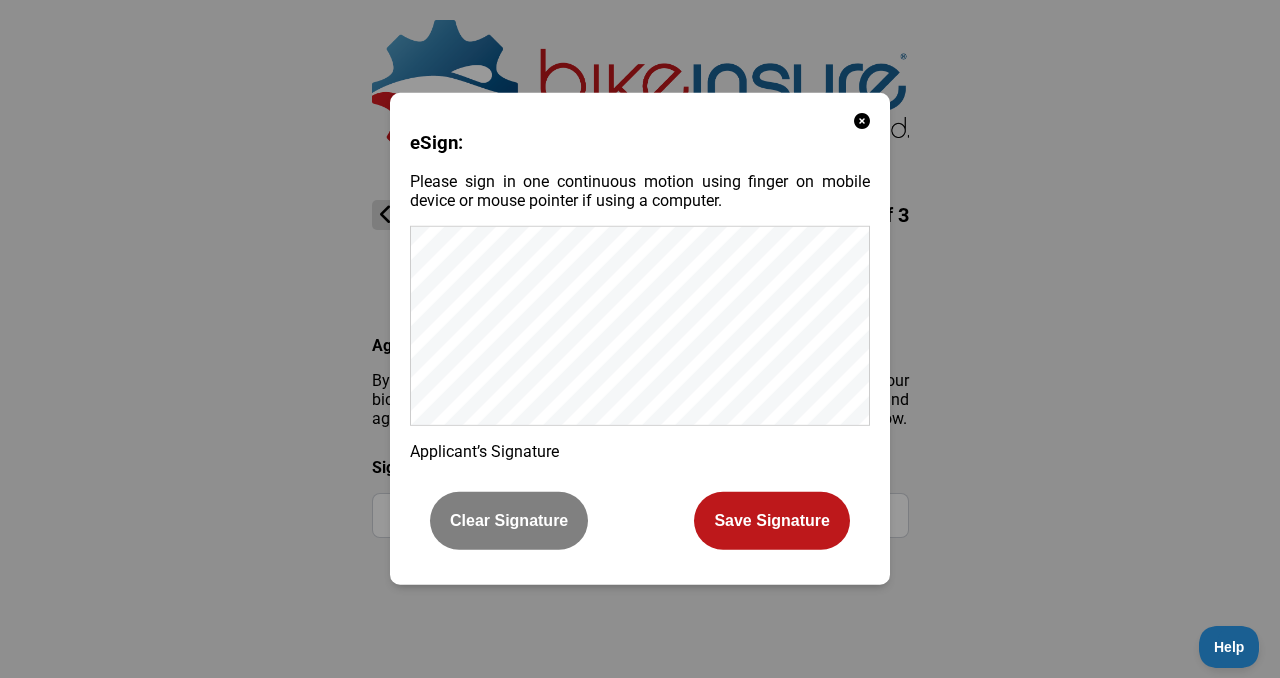 click on "Save Signature" at bounding box center (772, 521) 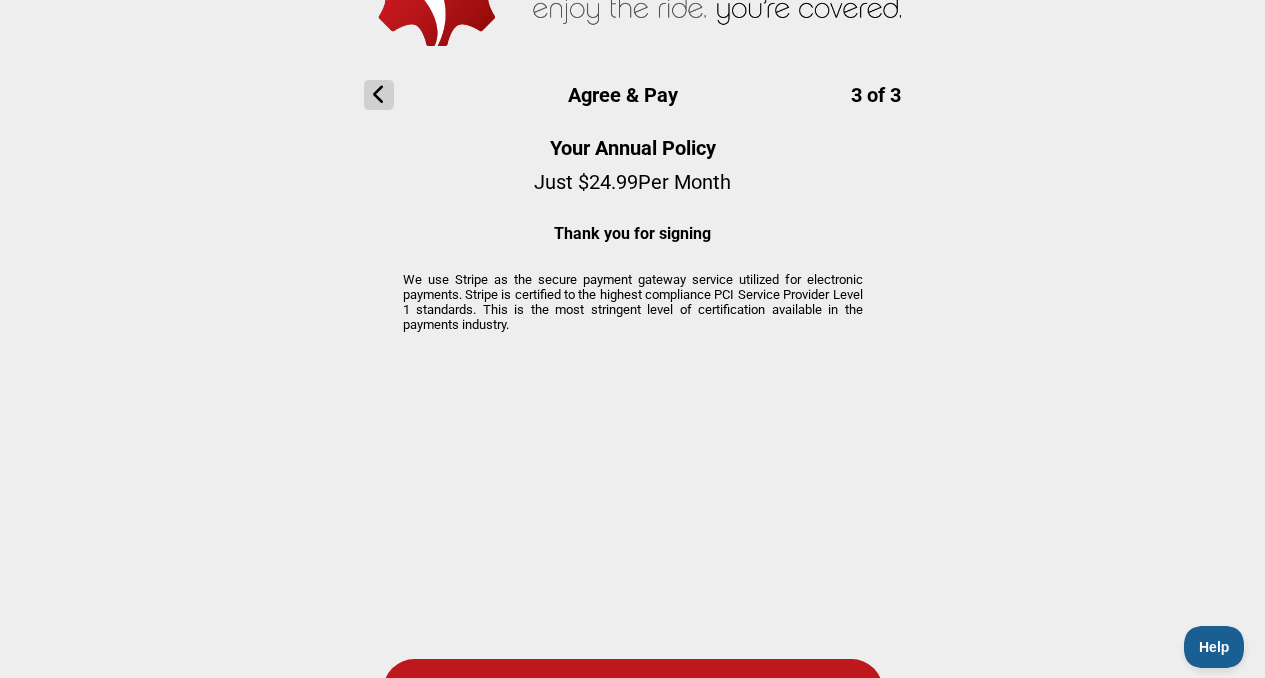 scroll, scrollTop: 207, scrollLeft: 0, axis: vertical 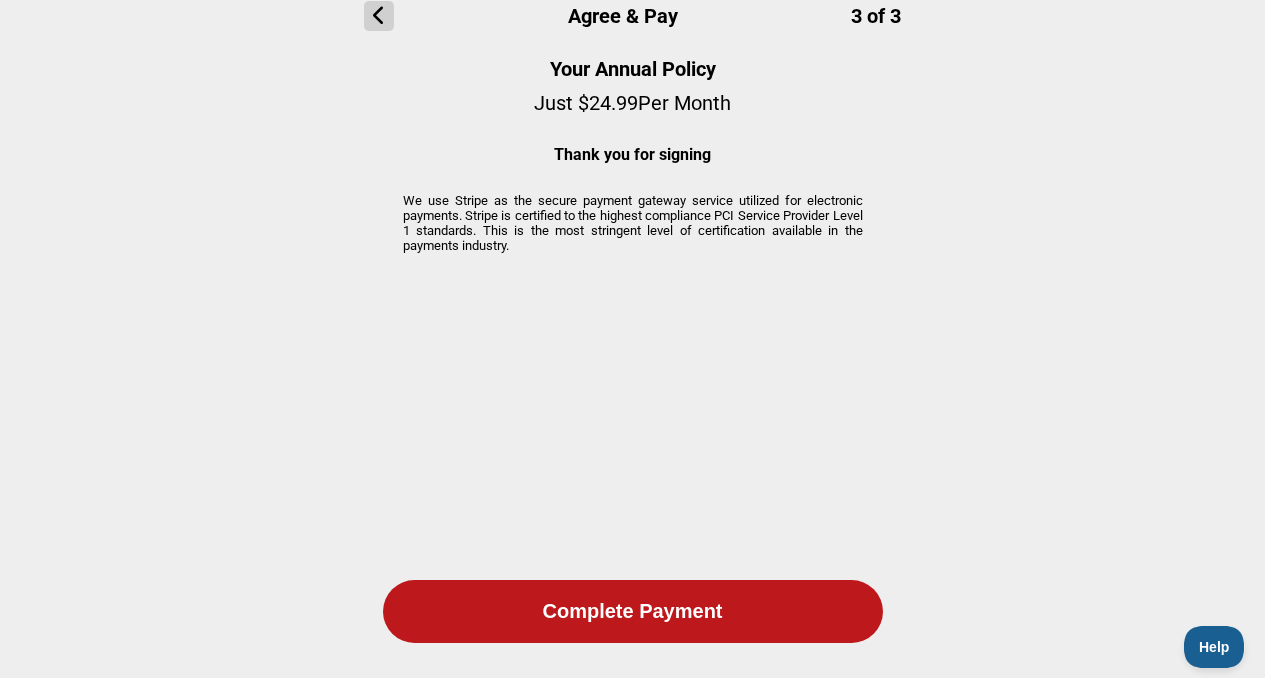 click on "Complete Payment" 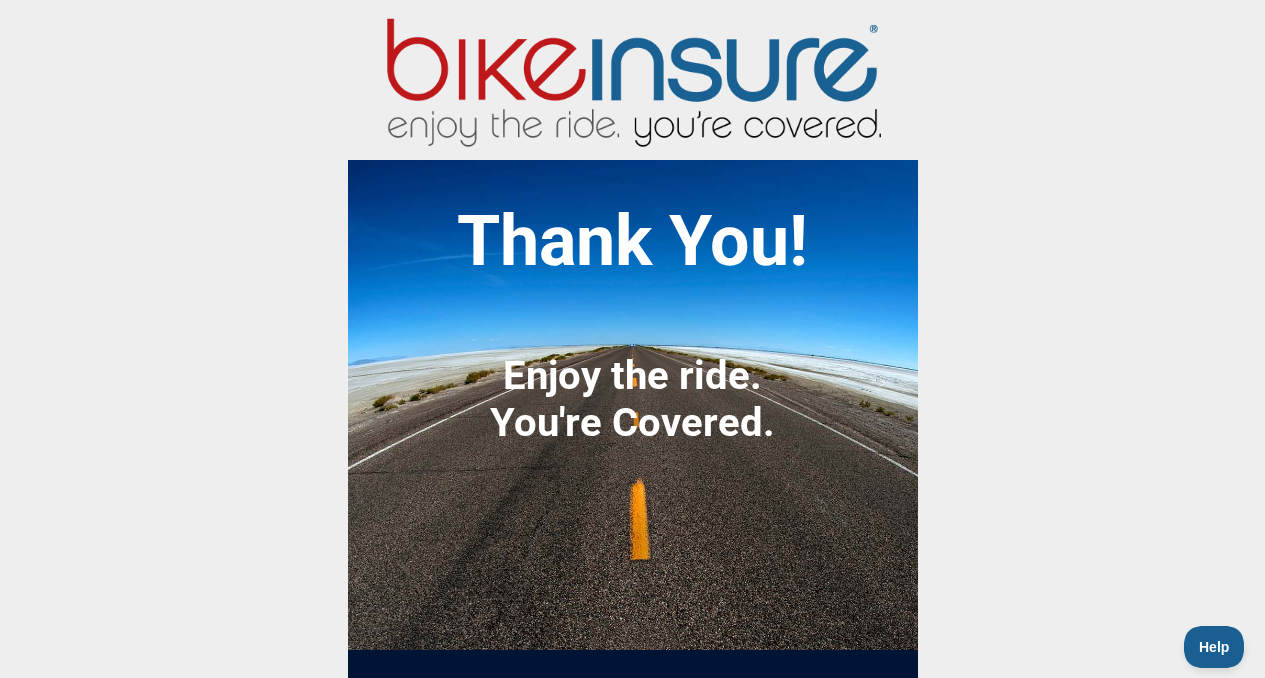 scroll, scrollTop: 225, scrollLeft: 0, axis: vertical 